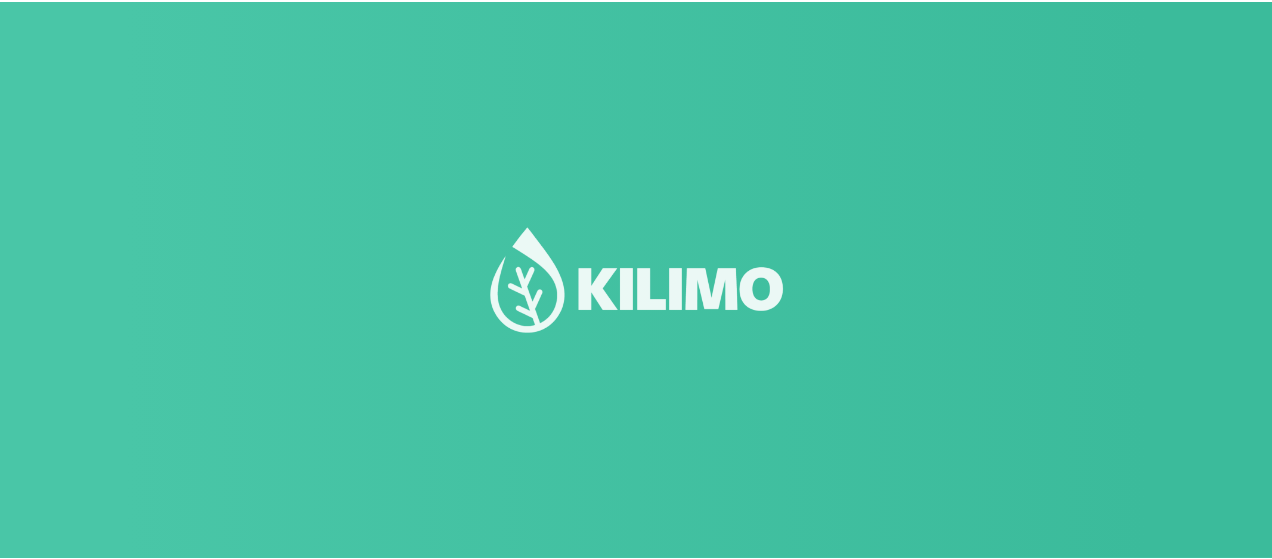 scroll, scrollTop: 0, scrollLeft: 0, axis: both 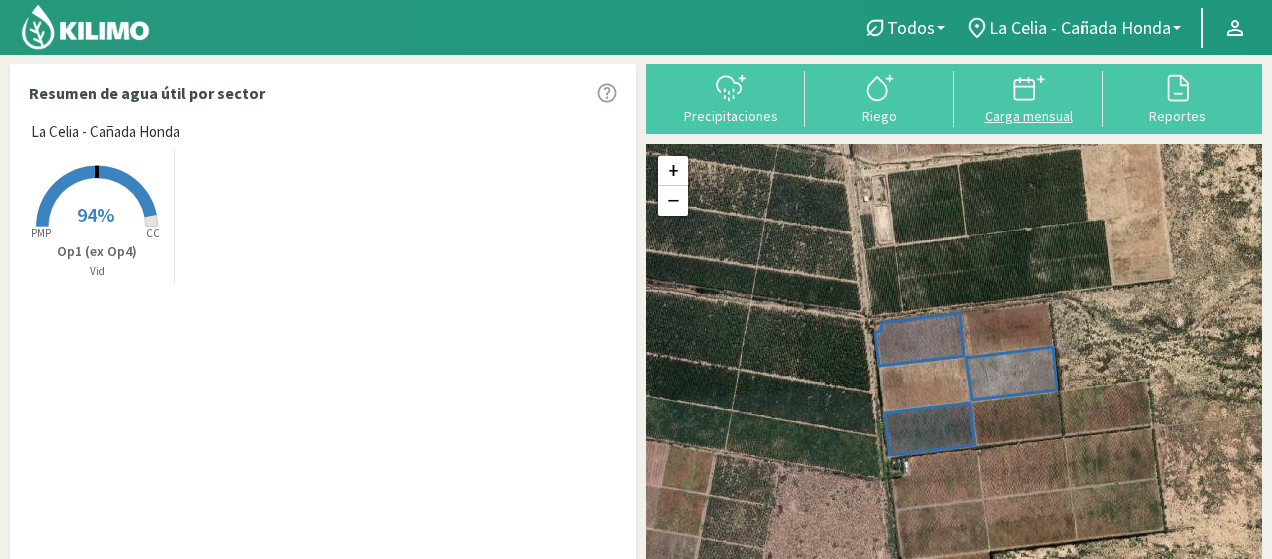 click 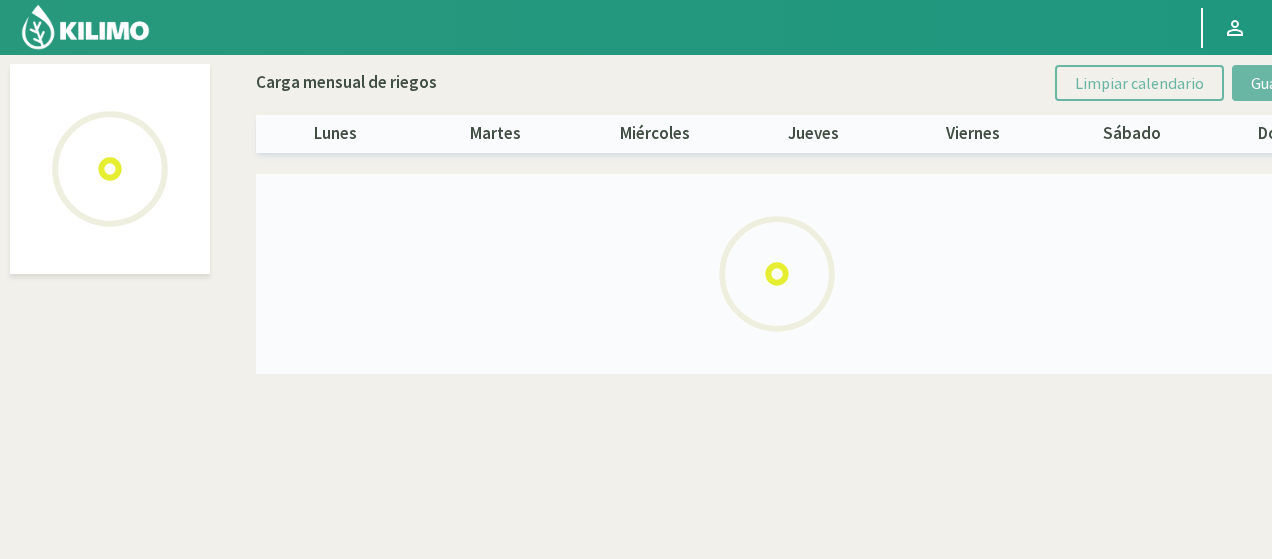 select on "2: Object" 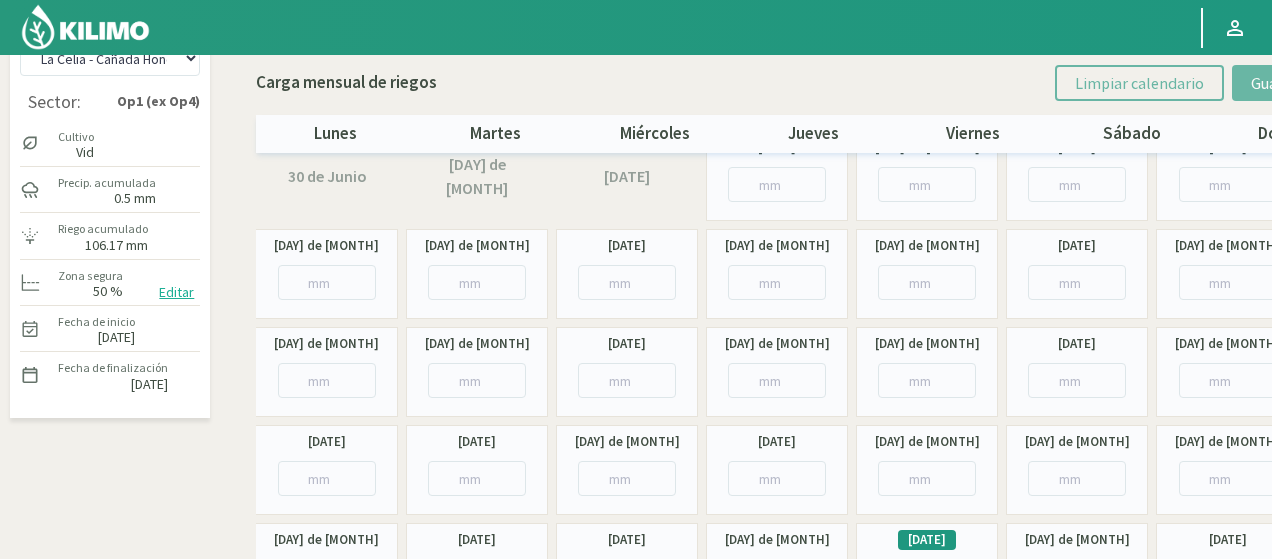 scroll, scrollTop: 0, scrollLeft: 0, axis: both 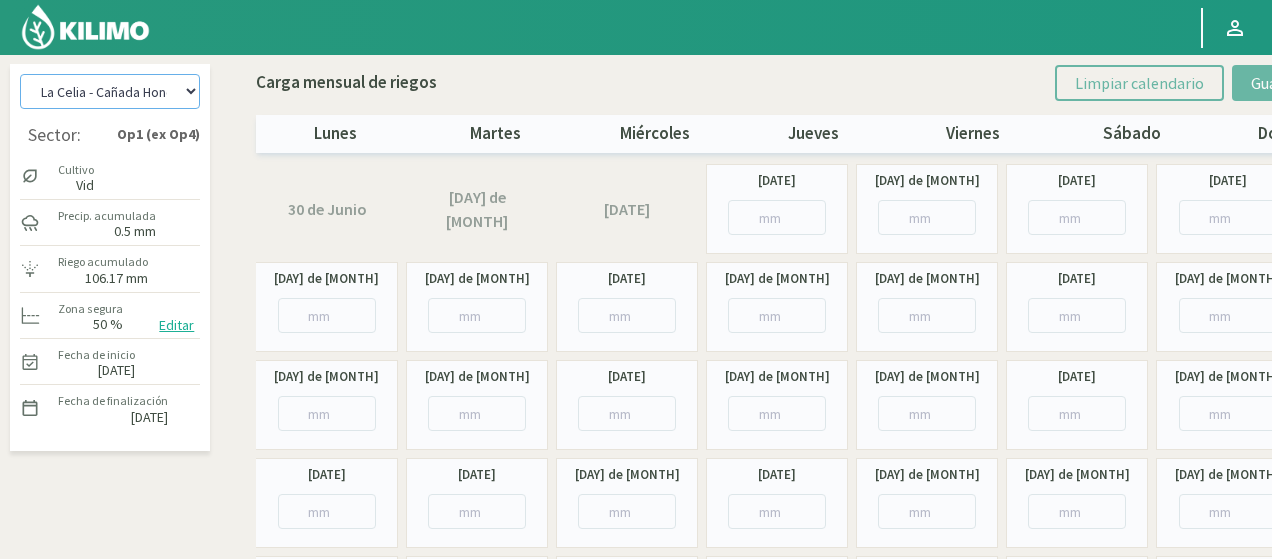 click on "La Celia - Altamira   La Celia - Campamentos   La Celia - Cañada Honda   La Celia - Eugenio Bustos" at bounding box center [110, 91] 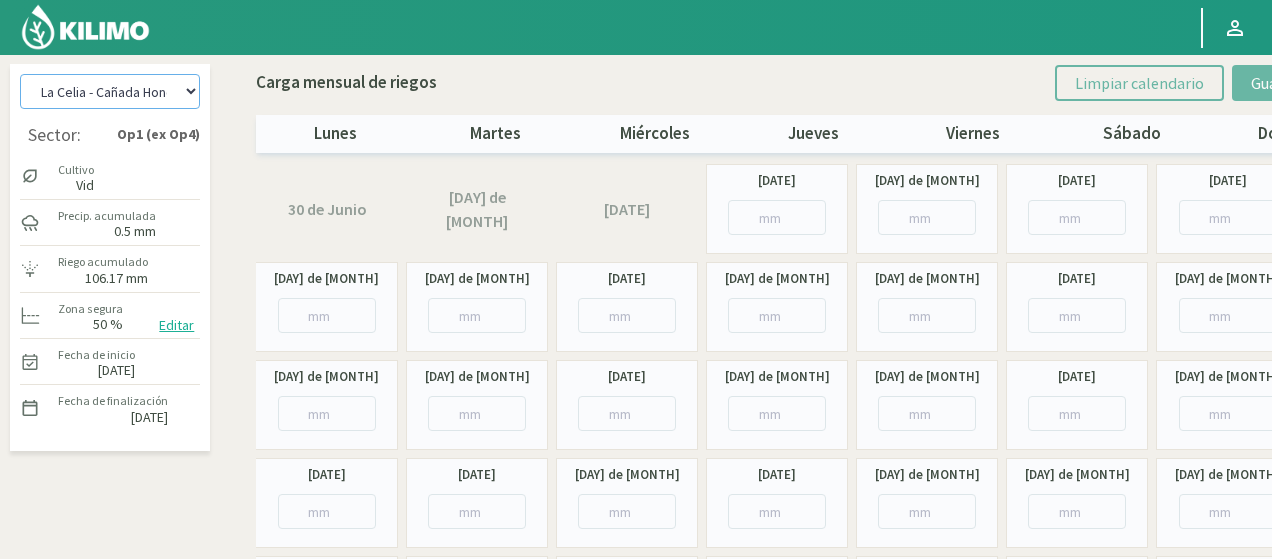 click on "La Celia - Altamira   La Celia - Campamentos   La Celia - Cañada Honda   La Celia - Eugenio Bustos" at bounding box center (110, 91) 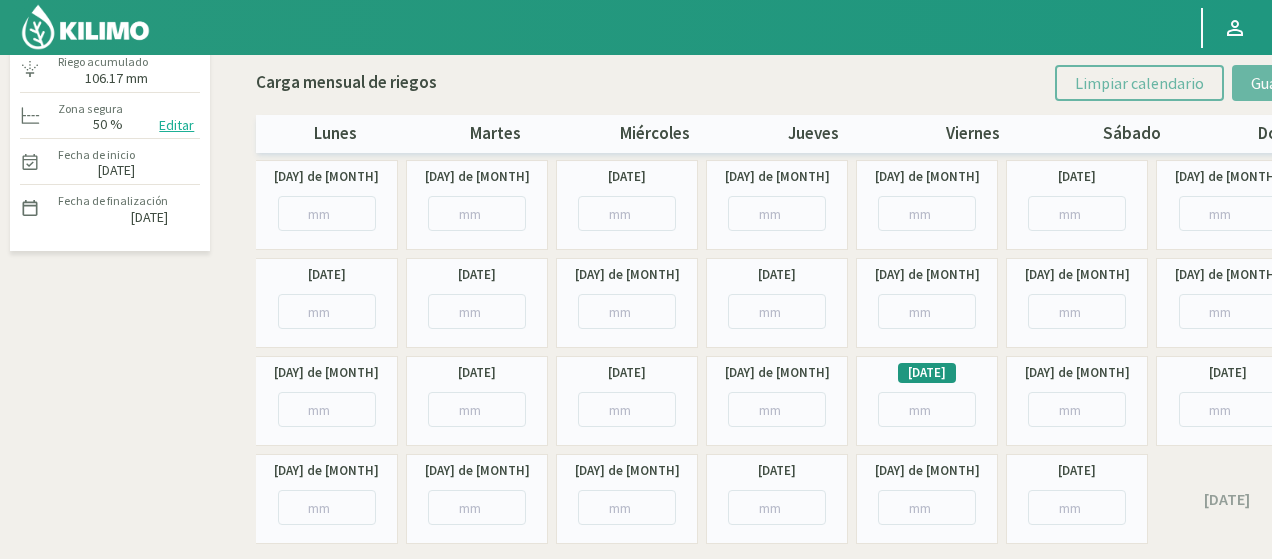 scroll, scrollTop: 0, scrollLeft: 0, axis: both 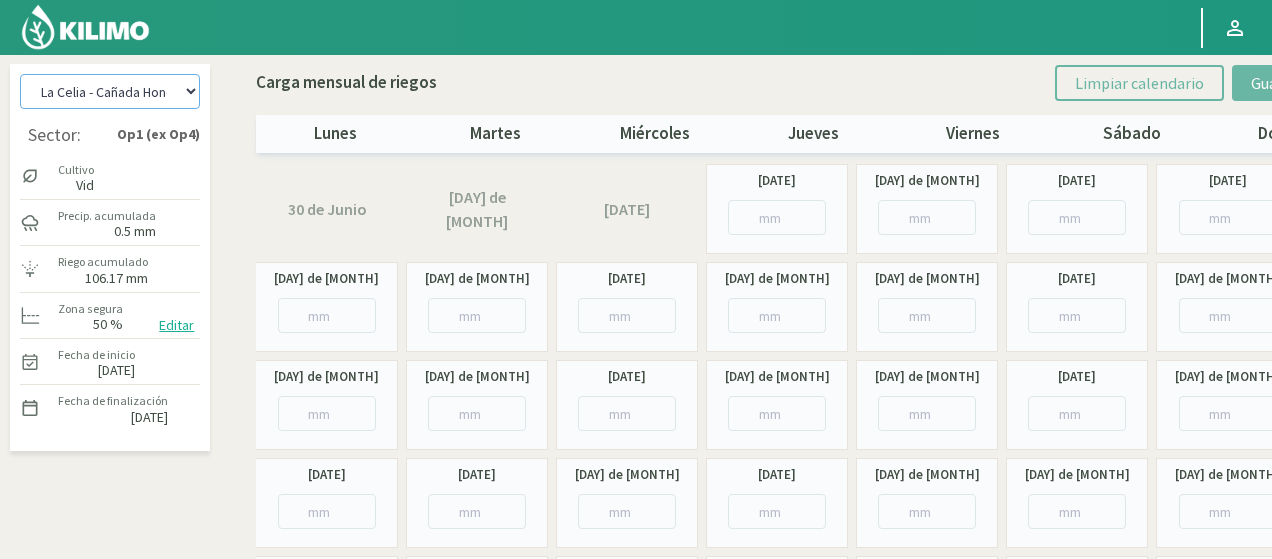 click on "La Celia - Altamira   La Celia - Campamentos   La Celia - Cañada Honda   La Celia - Eugenio Bustos" at bounding box center (110, 91) 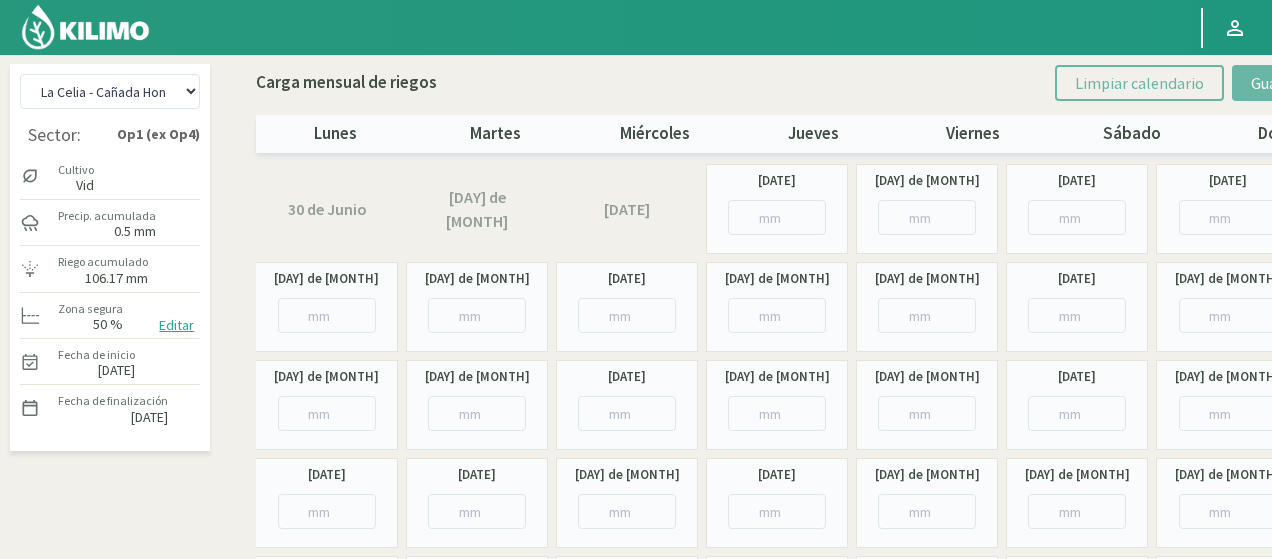 click on "La Celia - Altamira   La Celia - Campamentos   La Celia - Cañada Honda   La Celia - Eugenio Bustos   Sector:  Op1 (ex Op4)
Cultivo  Vid
Precip. acumulada   [NUM] mm
Riego acumulado   [NUM] mm
Zona segura   [NUM] %   Editar
Fecha de inicio   [DATE]
Fecha de finalización   [DATE]   Editar fecha de siembra  × Fecha [DATE]
Cancelar   Guardar   Editar Zona Segura  ×  Añade referencias para ajustar las zonas seguras según la etapa de desarrollo del cultivo.
[DATE] [NUM] %
Nuevo dato   Cancelar   Guardar y finalizar  Carga mensual de riegos Limpiar calendario Guardar riegos lunes martes miércoles jueves viernes sábado domingo  30 de Junio   1 de Julio   2 de Julio   3 de Julio   4 de Julio   5 de Julio   6 de Julio   7 de Julio   8 de Julio   9 de Julio   10 de Julio   11 de Julio   12 de Julio   13 de Julio   14 de Julio   15 de Julio   16 de Julio   17 de Julio   18 de Julio   19 de Julio   20 de Julio   21 de Julio   22 de Julio" 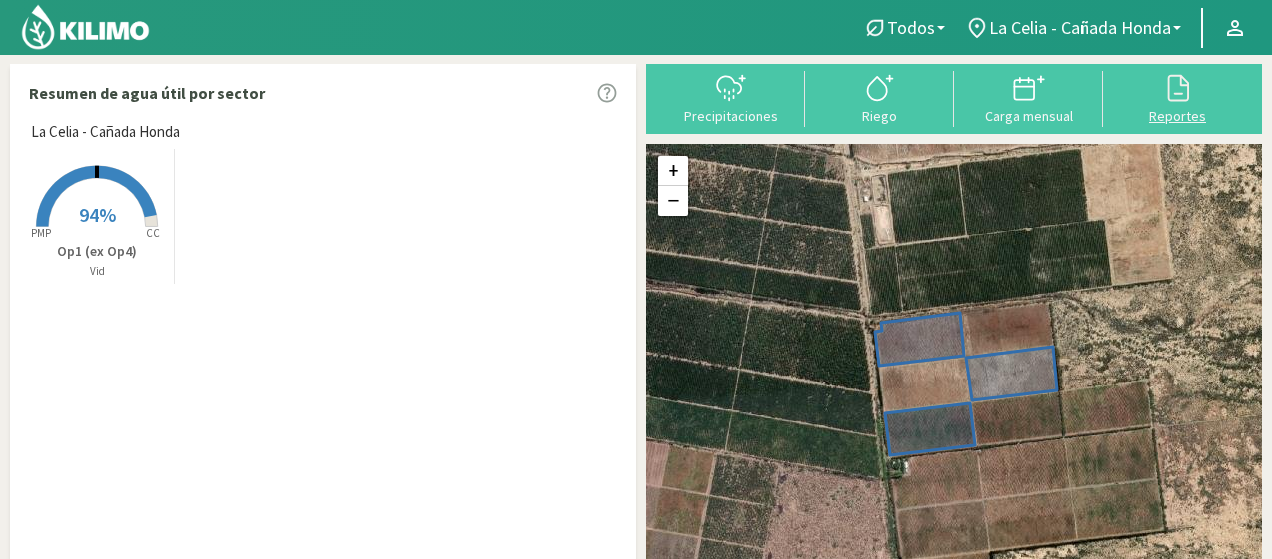 click 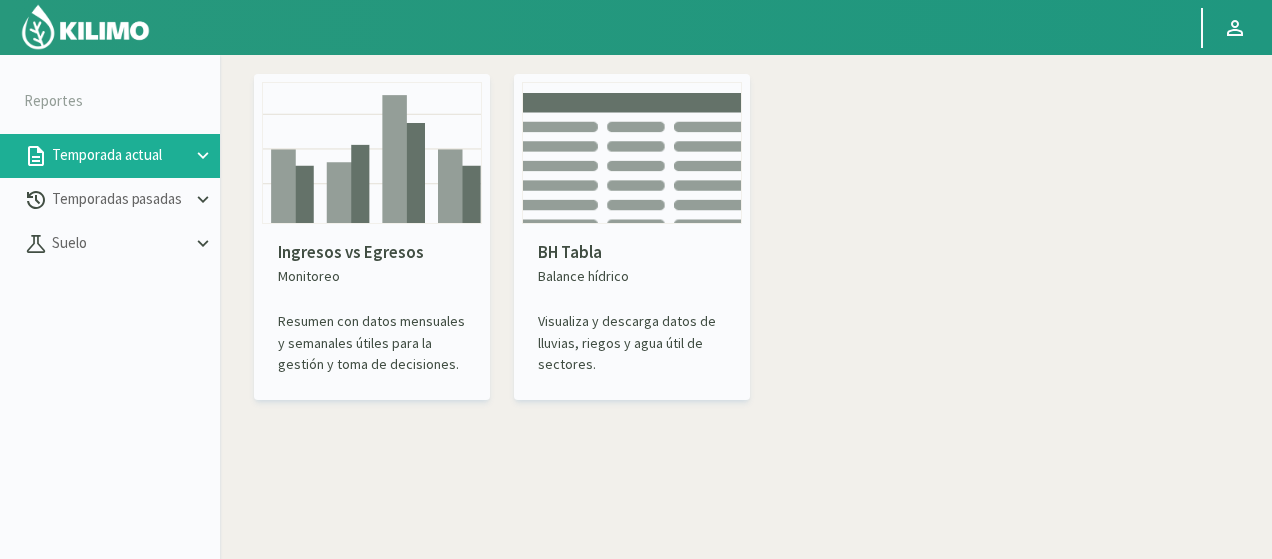 click on "Ingresos vs Egresos" 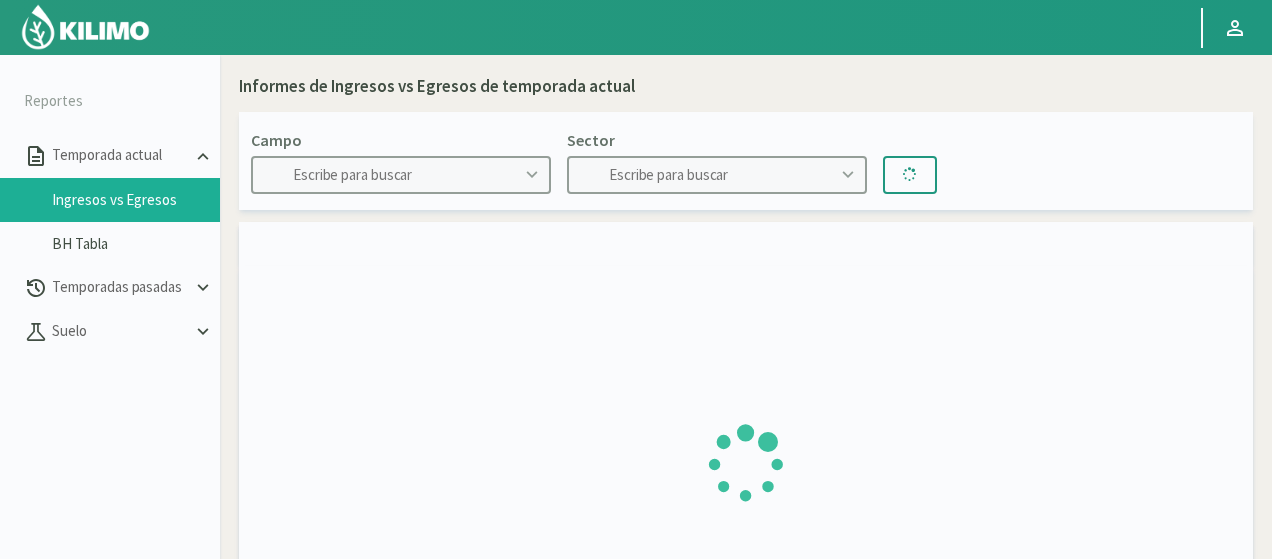 type on "La Celia - Altamira" 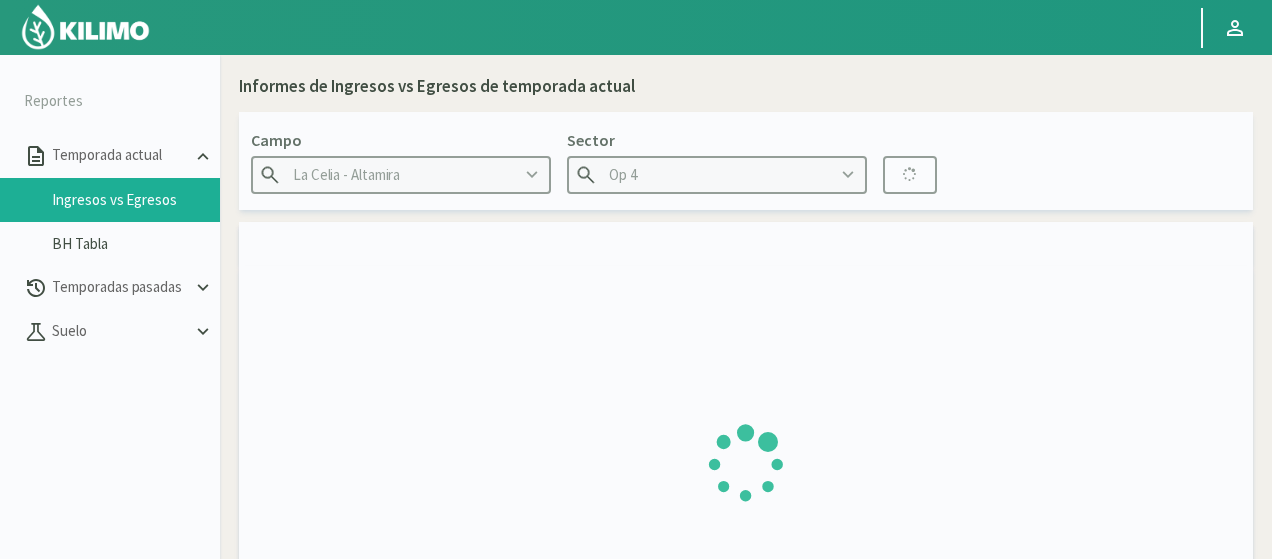 type on "[DATE] - [DATE]" 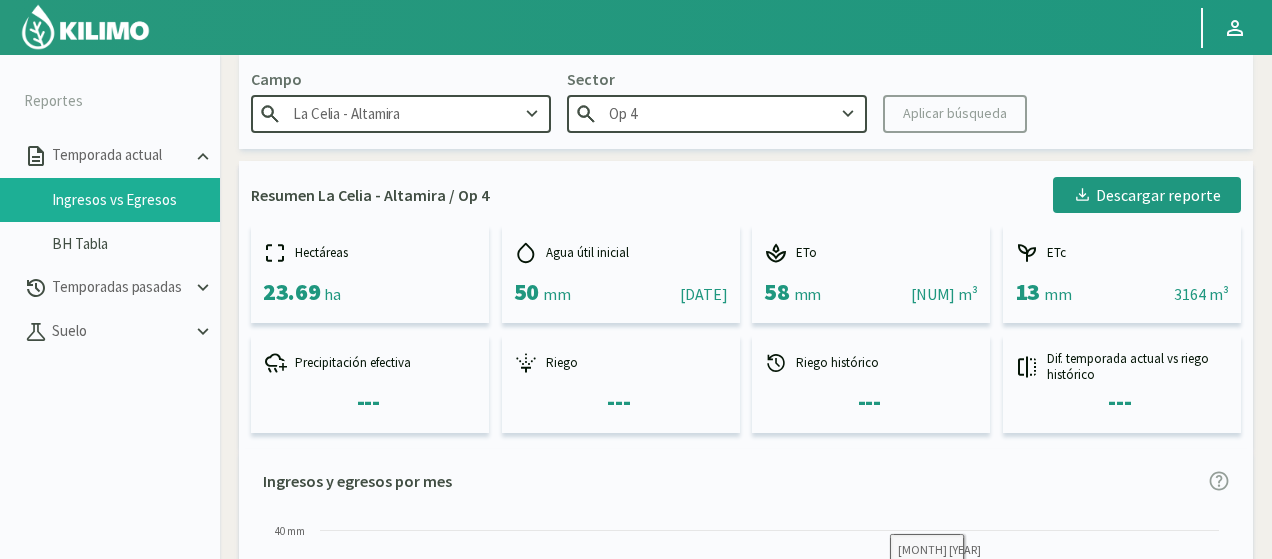 scroll, scrollTop: 0, scrollLeft: 0, axis: both 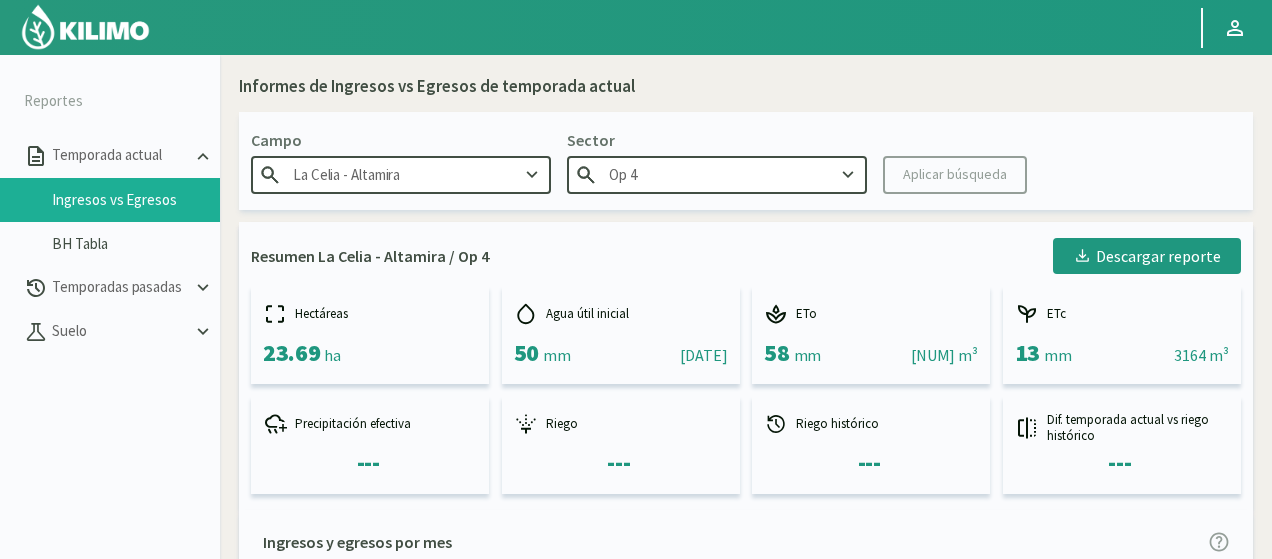 click 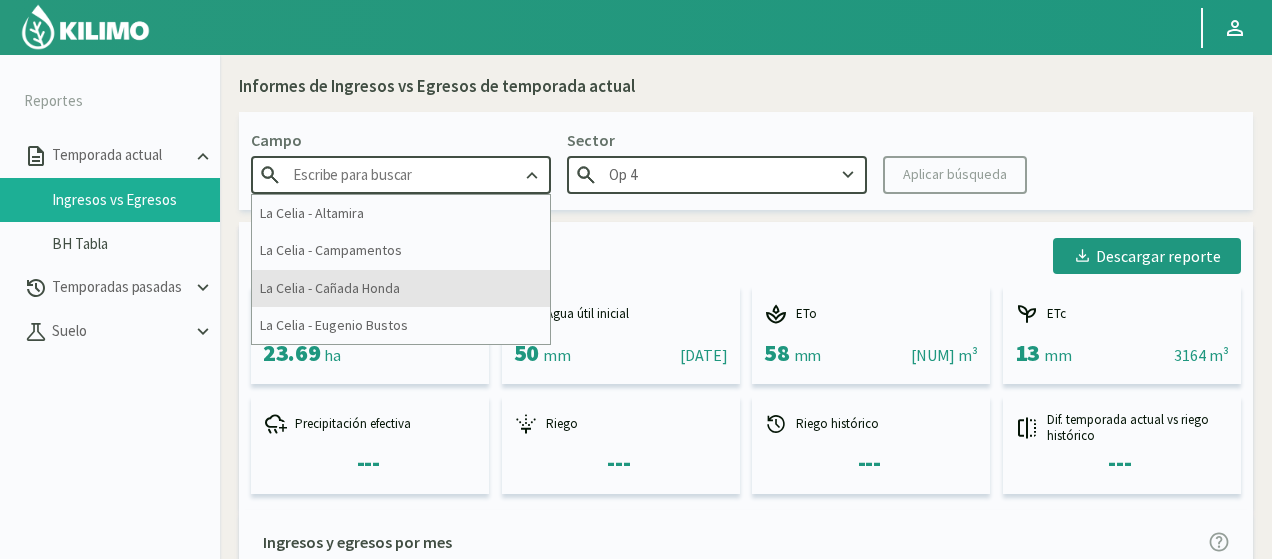 click on "La Celia - Cañada Honda" 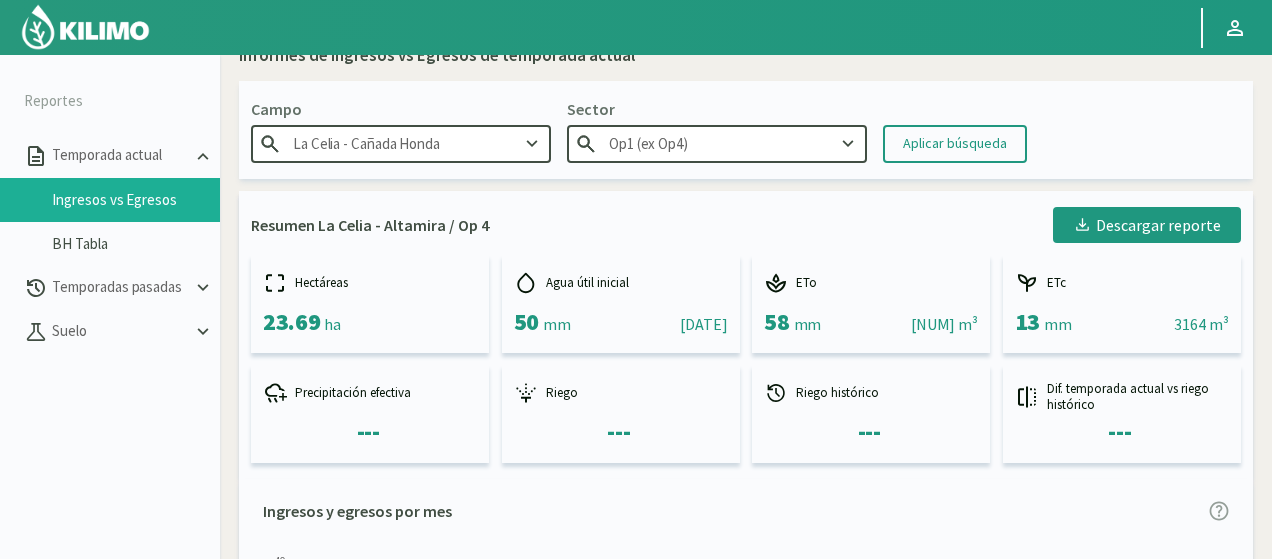 scroll, scrollTop: 0, scrollLeft: 0, axis: both 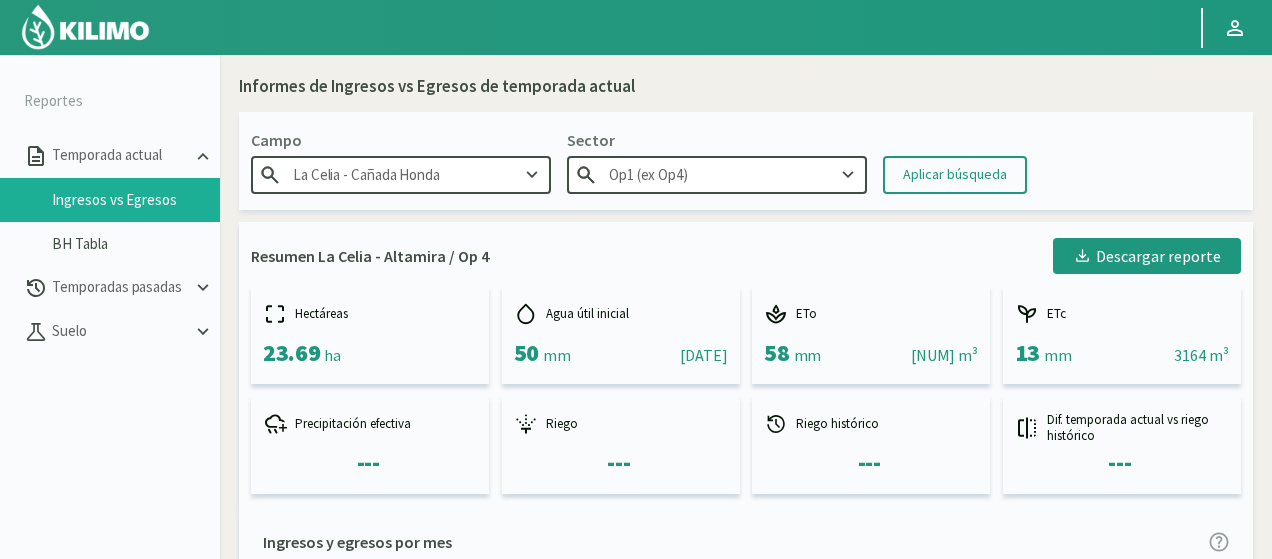 click 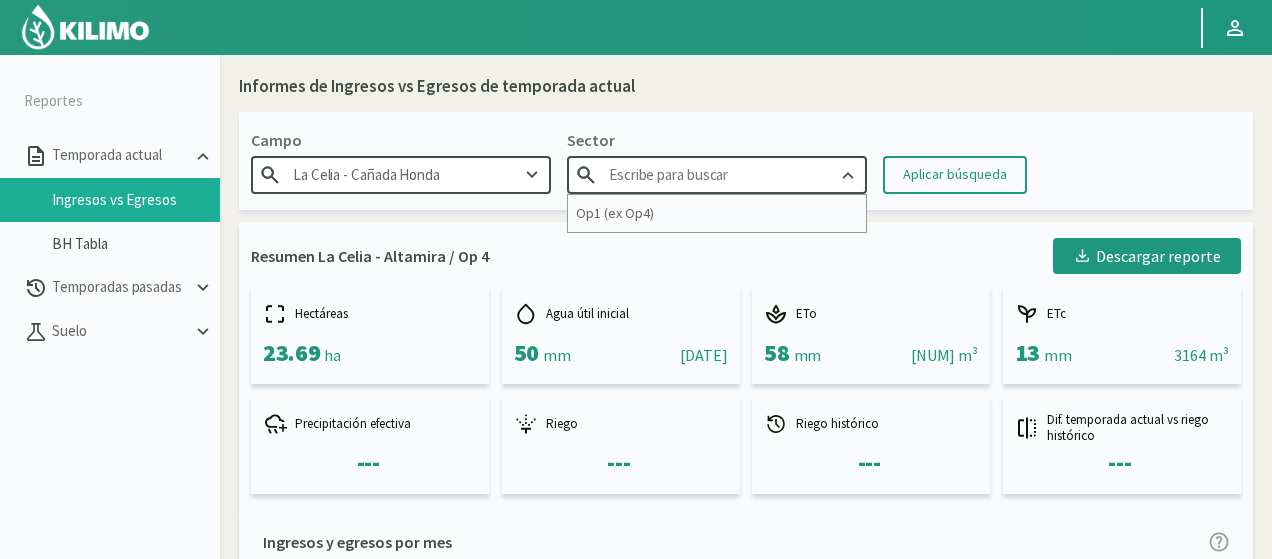 click 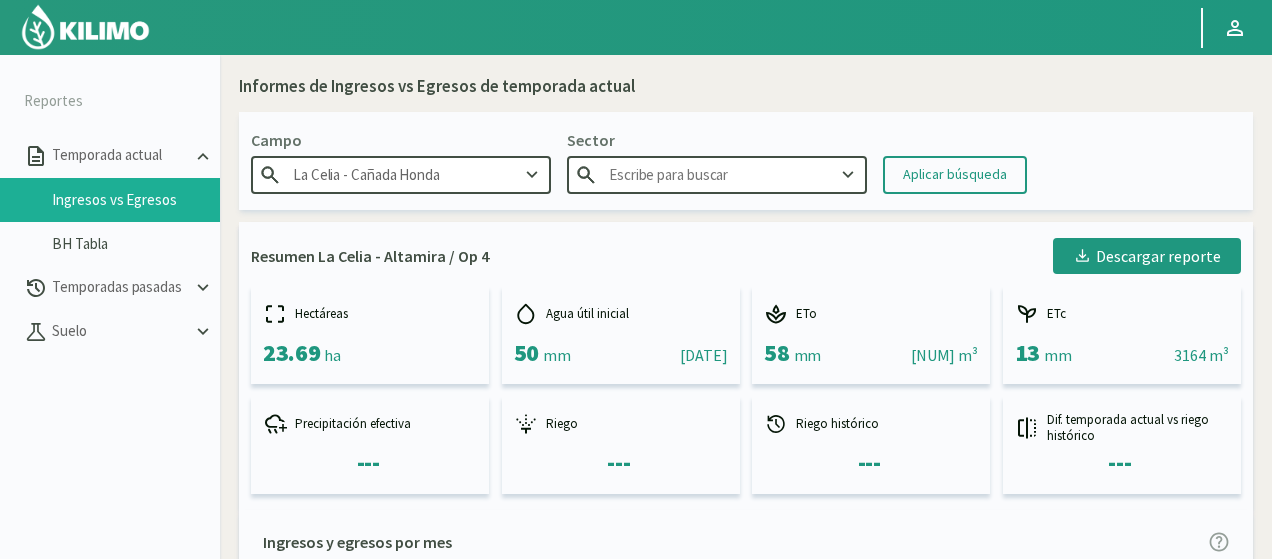 click 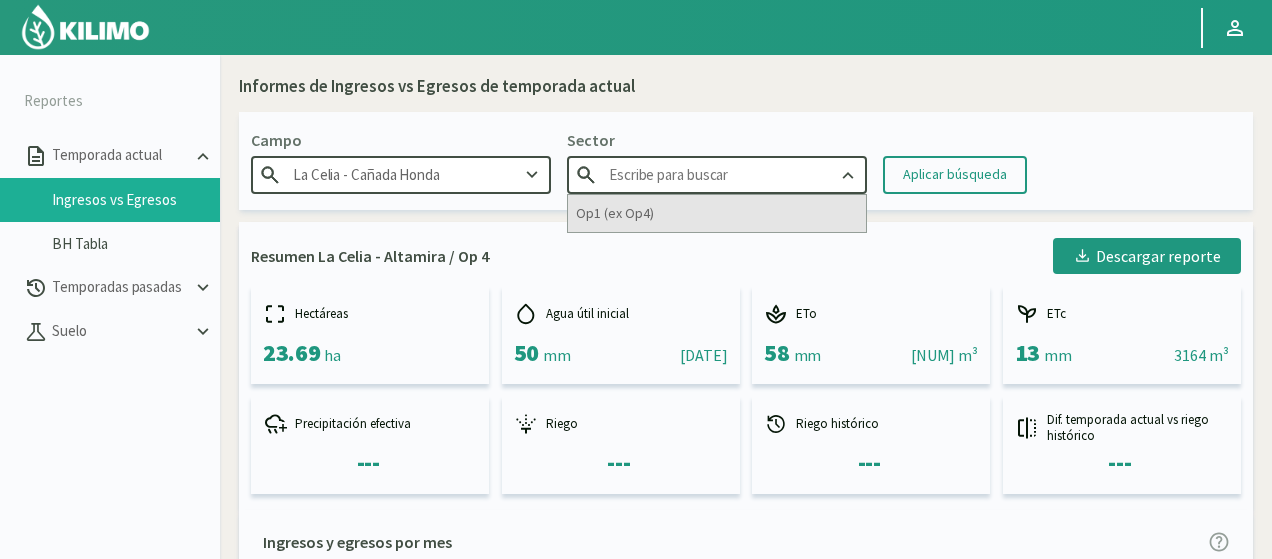 click on "Op1 (ex Op4)" 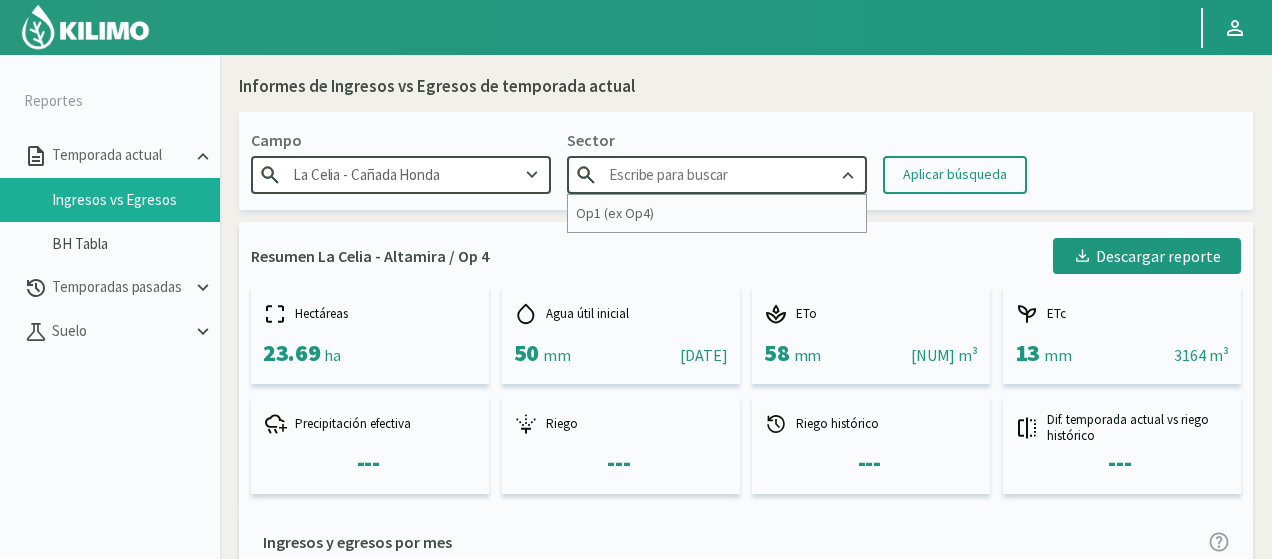 type on "Op1 (ex Op4)" 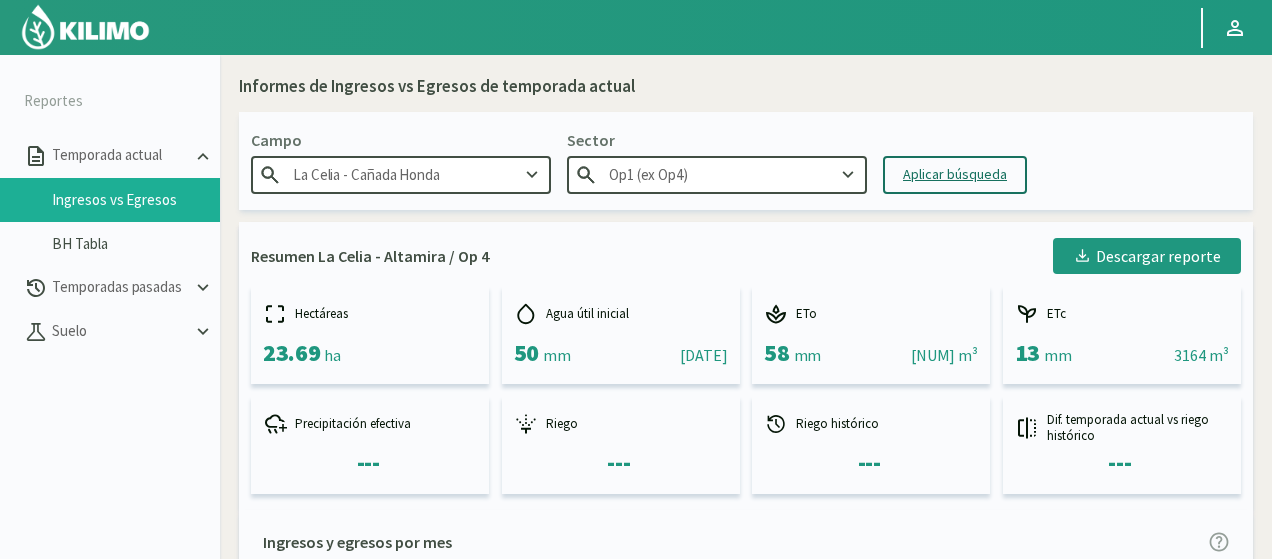 click on "Aplicar búsqueda" 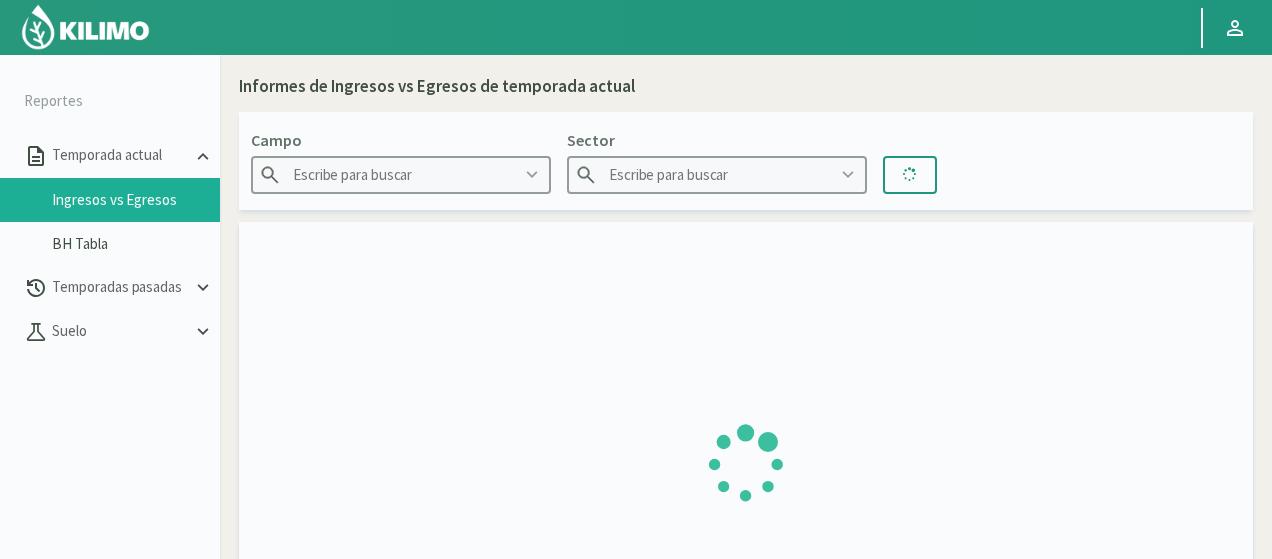 type on "La Celia - Cañada Honda" 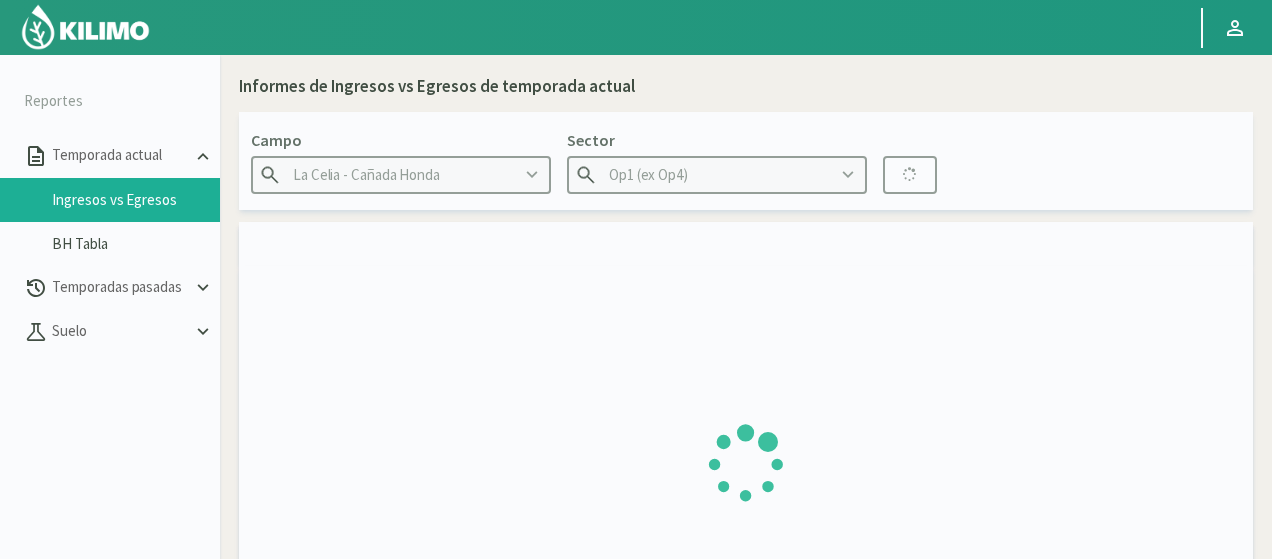 type on "[DATE] - [DATE]" 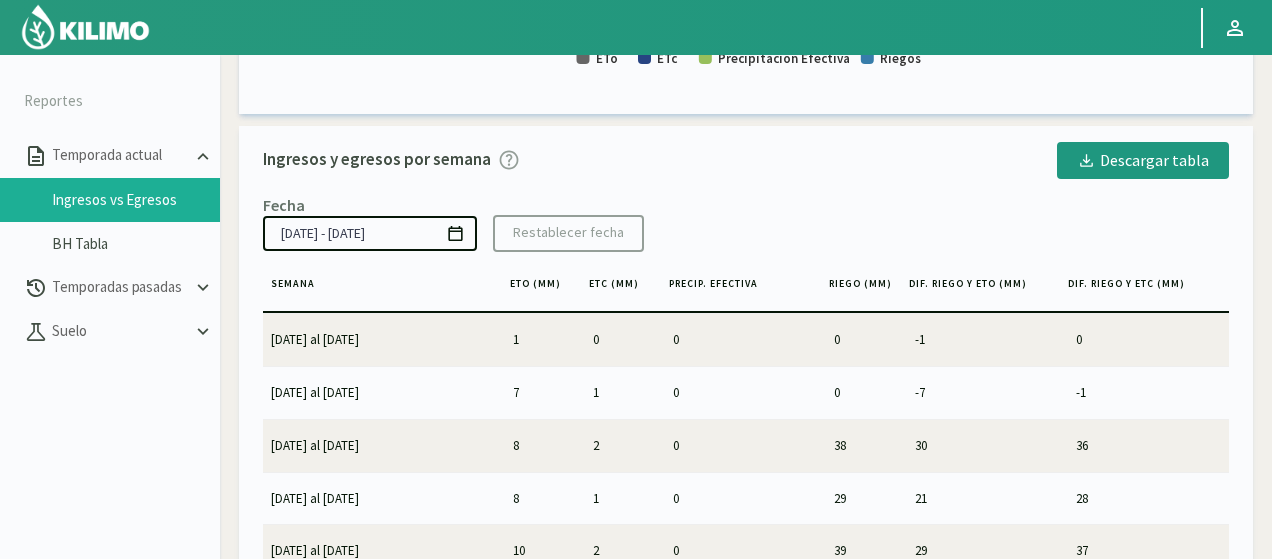 scroll, scrollTop: 861, scrollLeft: 0, axis: vertical 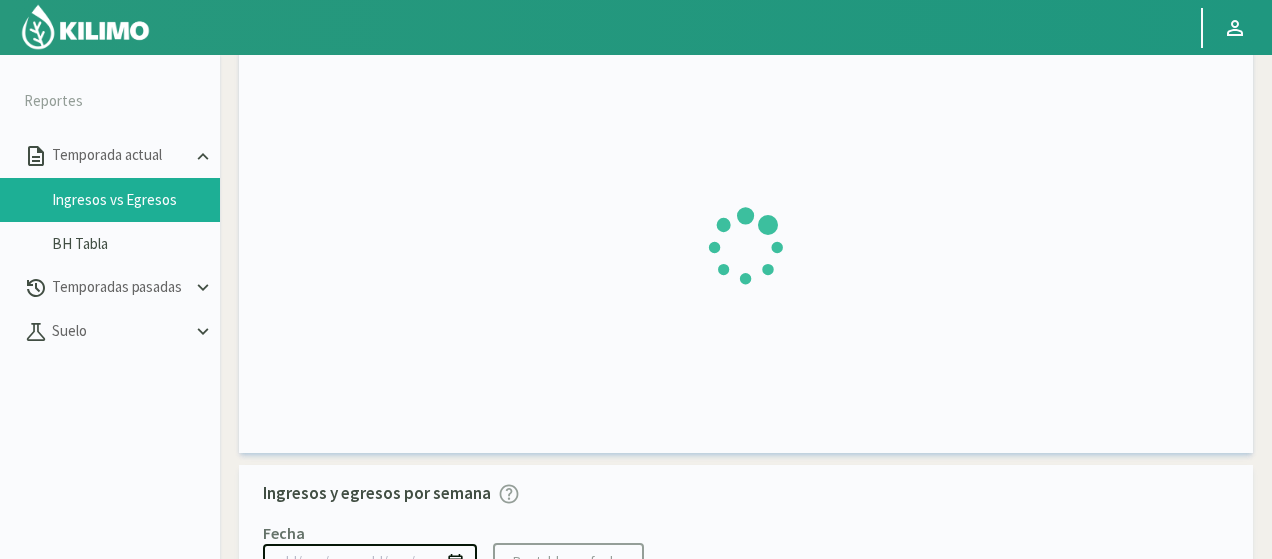 type on "La Celia - Altamira" 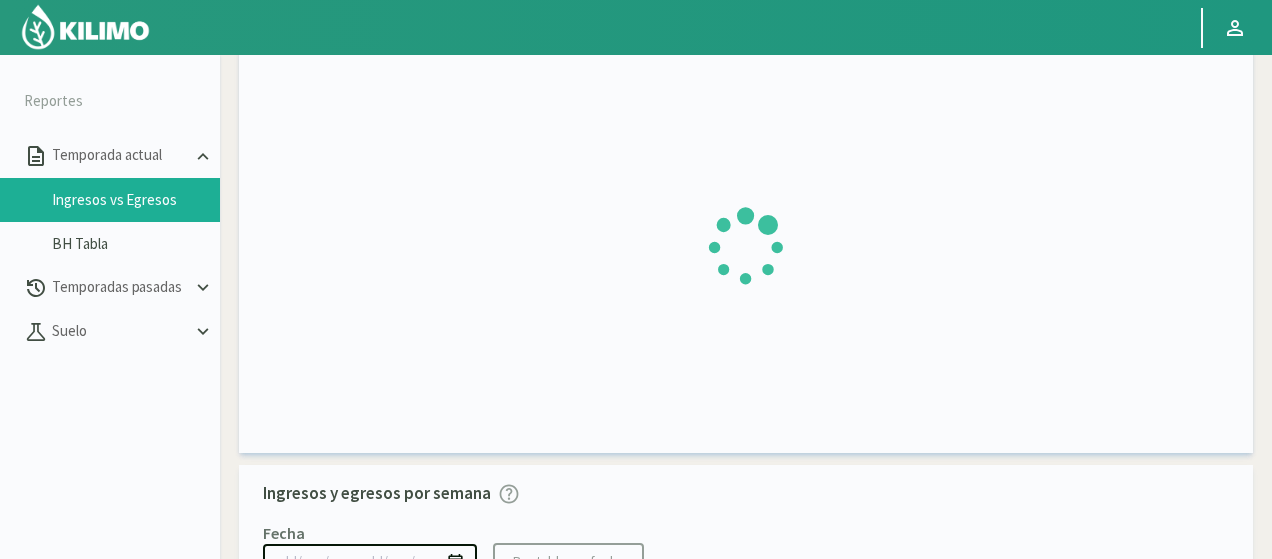 type on "[DATE] - [DATE]" 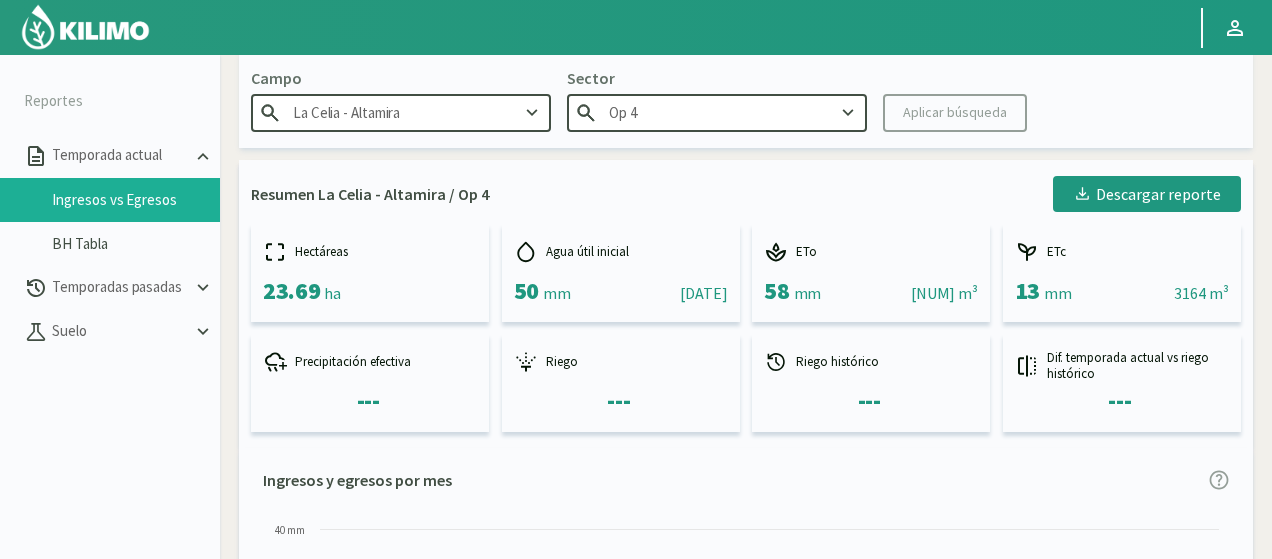 scroll, scrollTop: 0, scrollLeft: 0, axis: both 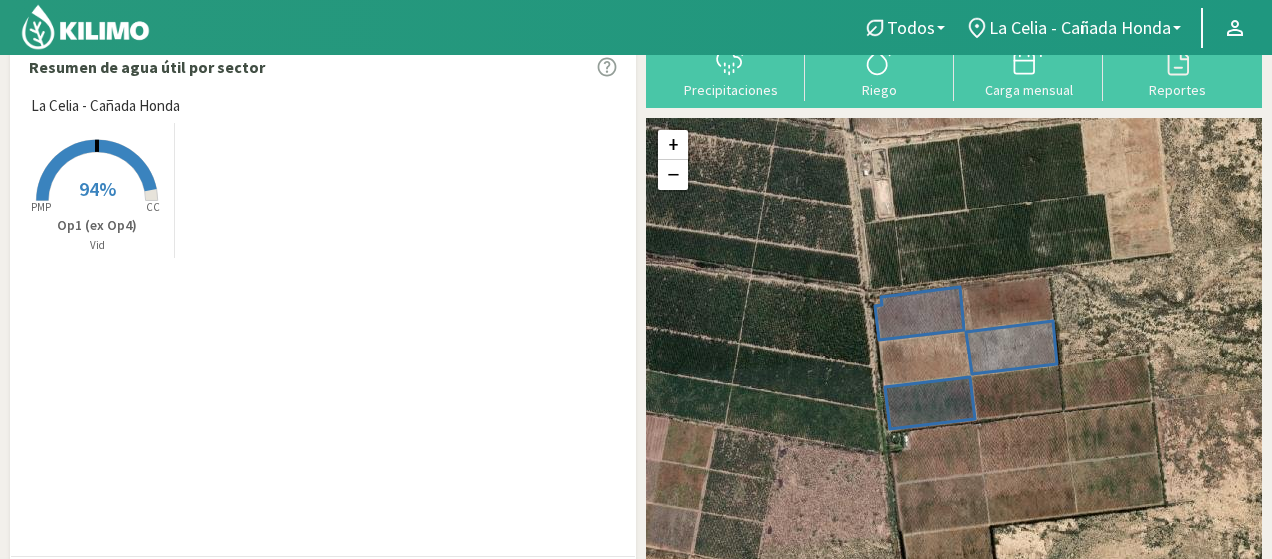 click 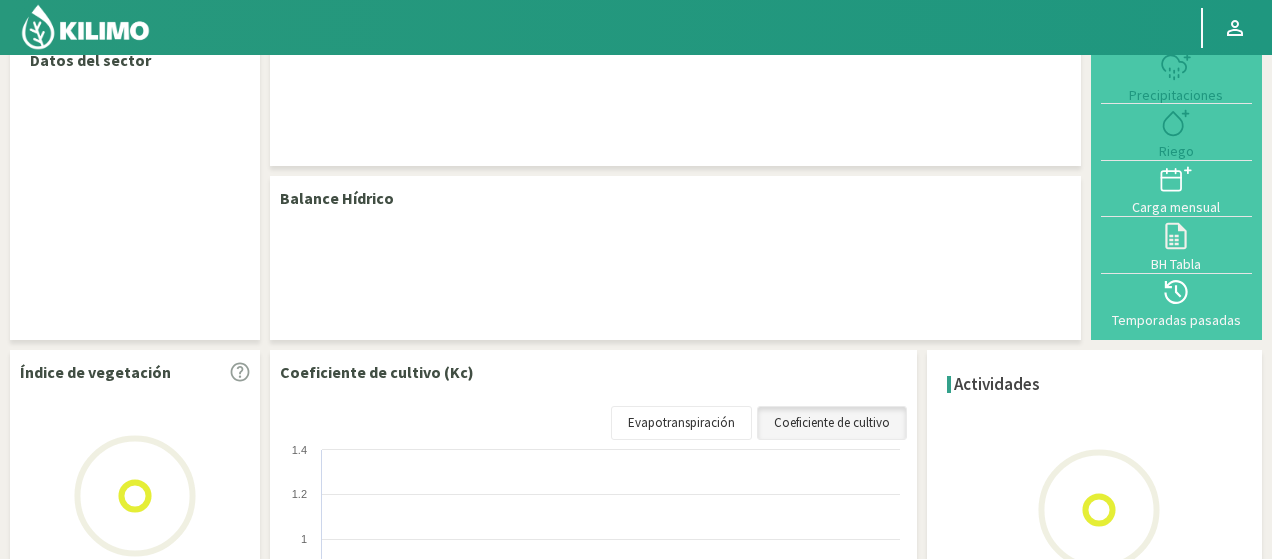 select on "2: Object" 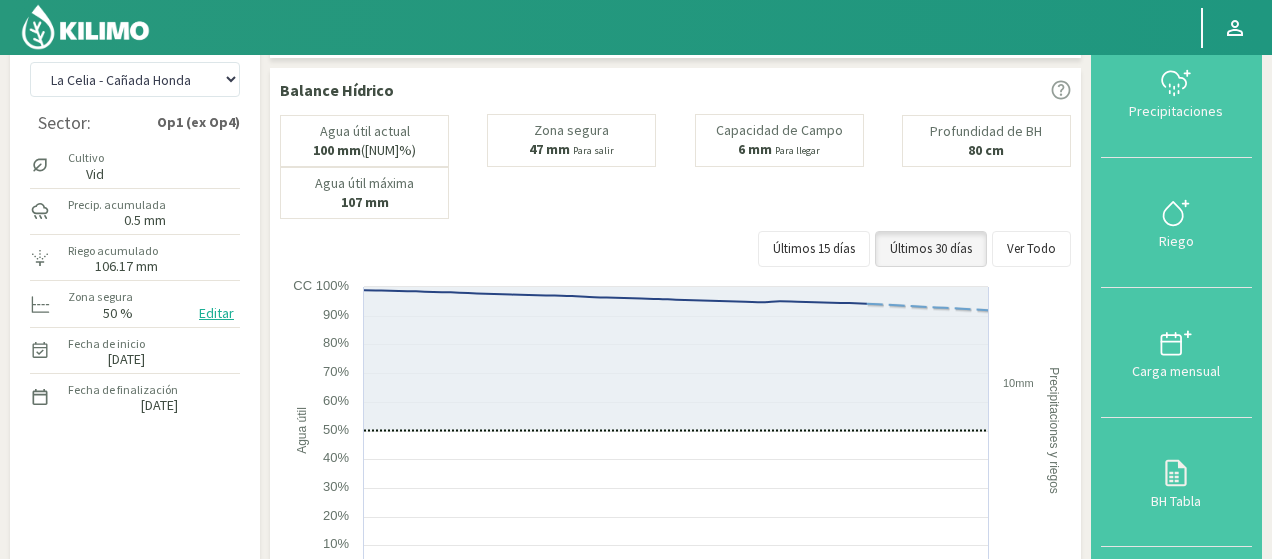 scroll, scrollTop: 0, scrollLeft: 0, axis: both 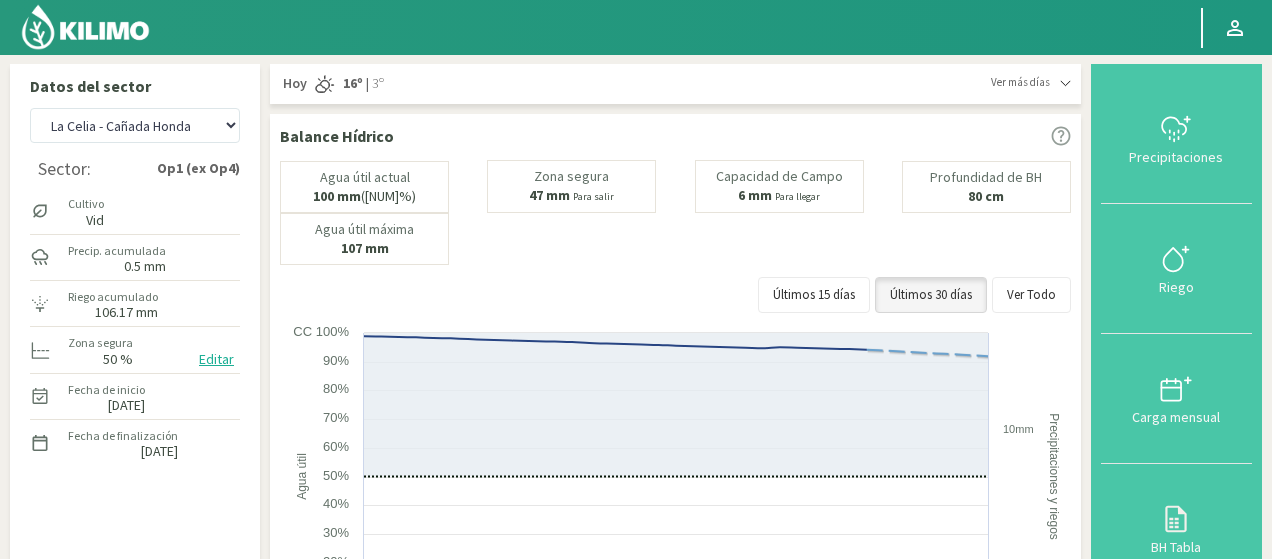 click on "Editar" 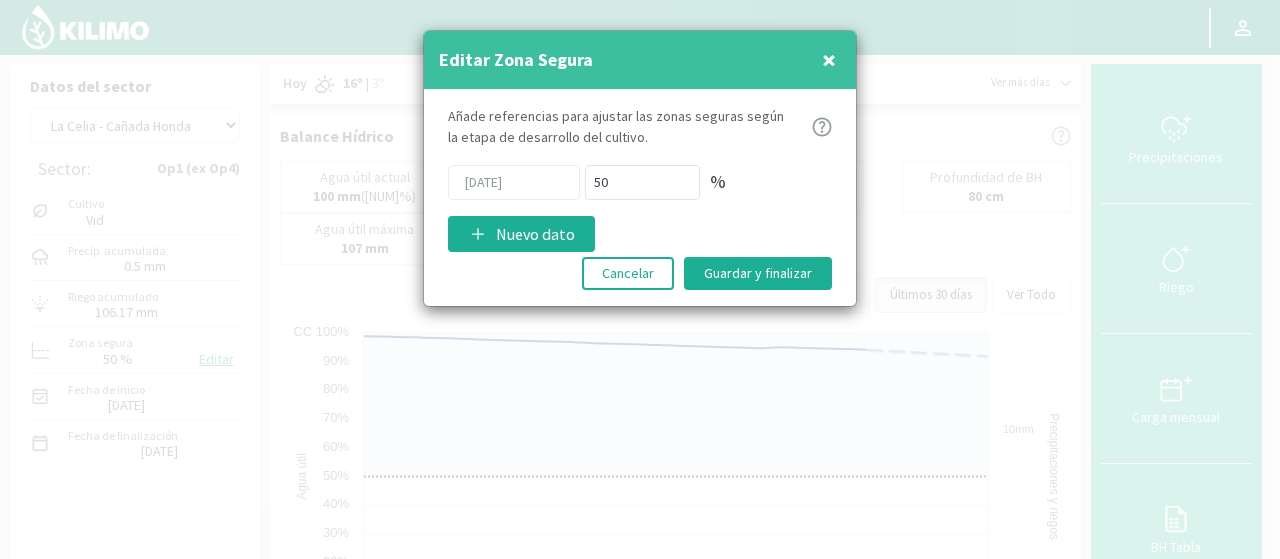 click on "×" at bounding box center [829, 59] 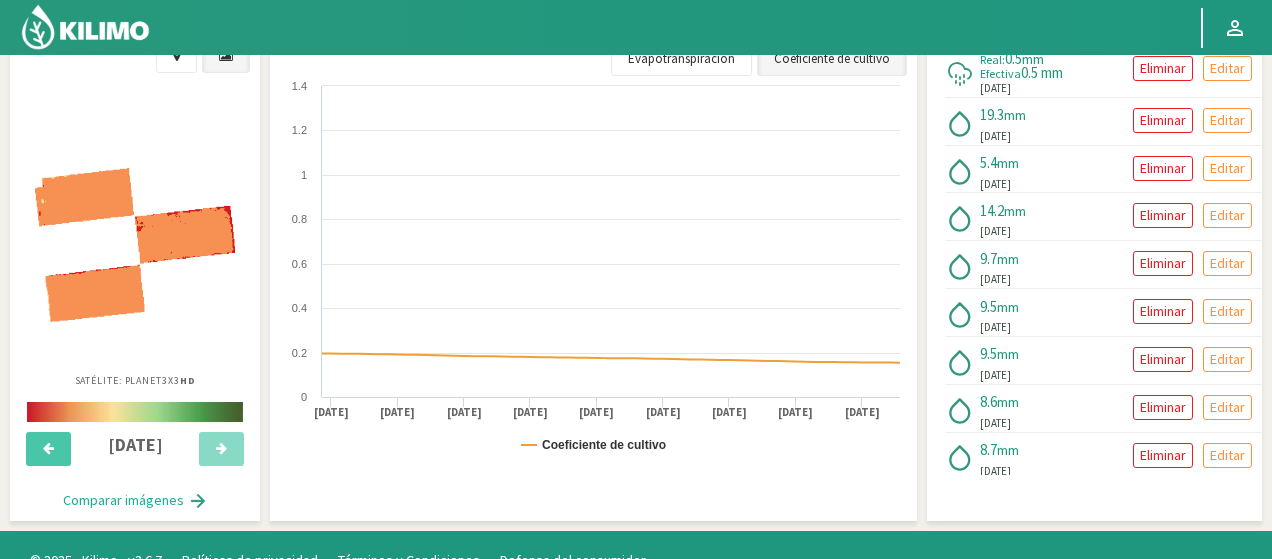 scroll, scrollTop: 787, scrollLeft: 0, axis: vertical 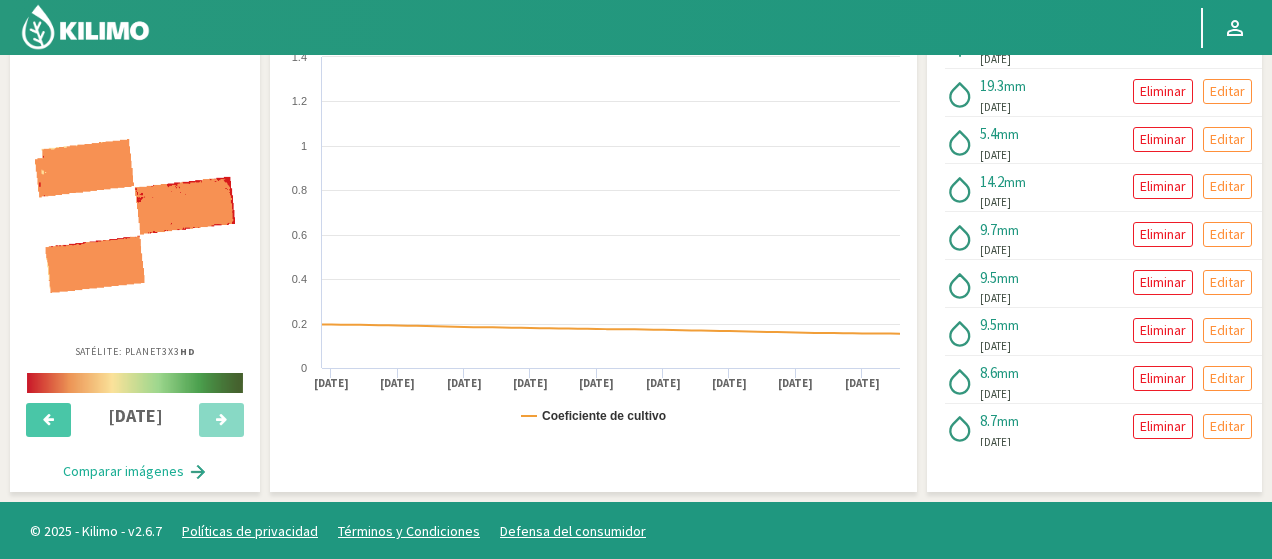 click 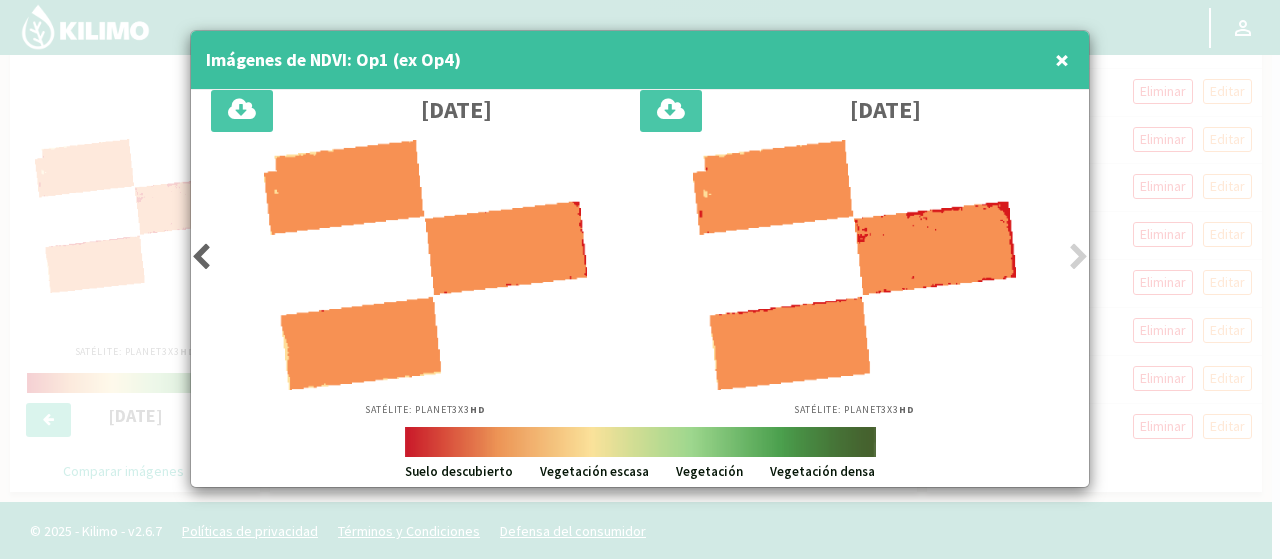 click on "×" at bounding box center [1062, 59] 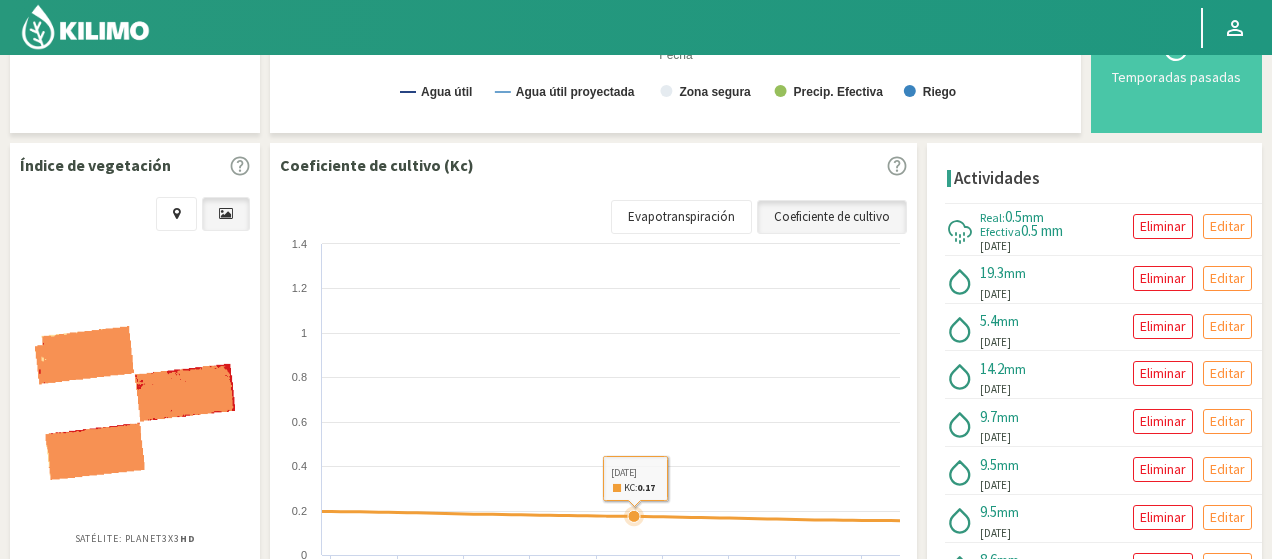 scroll, scrollTop: 587, scrollLeft: 0, axis: vertical 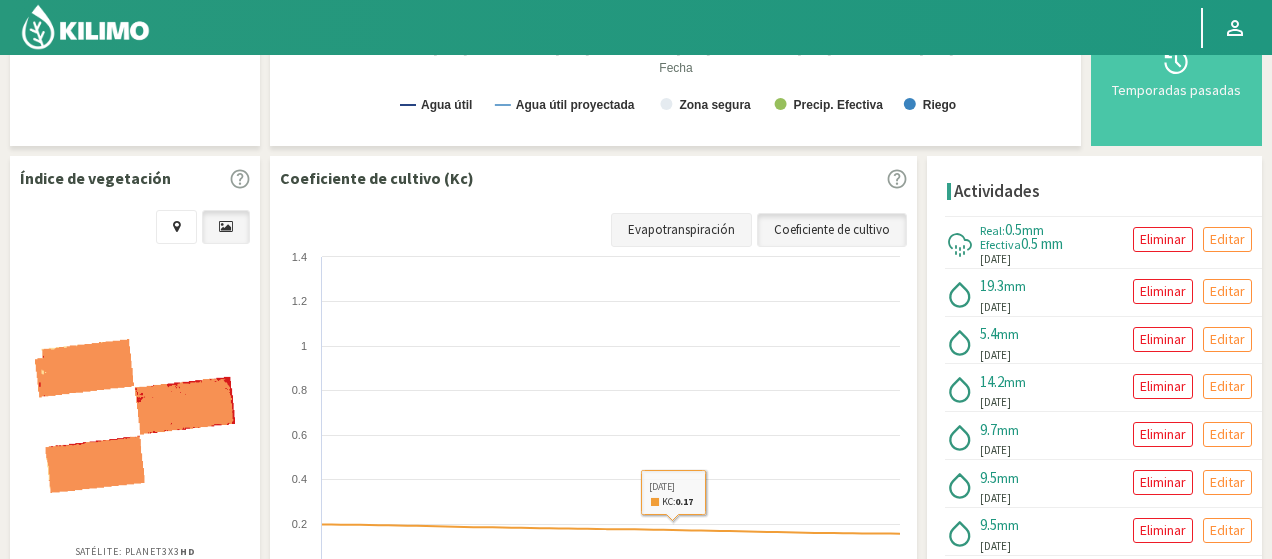 click on "Evapotranspiración" 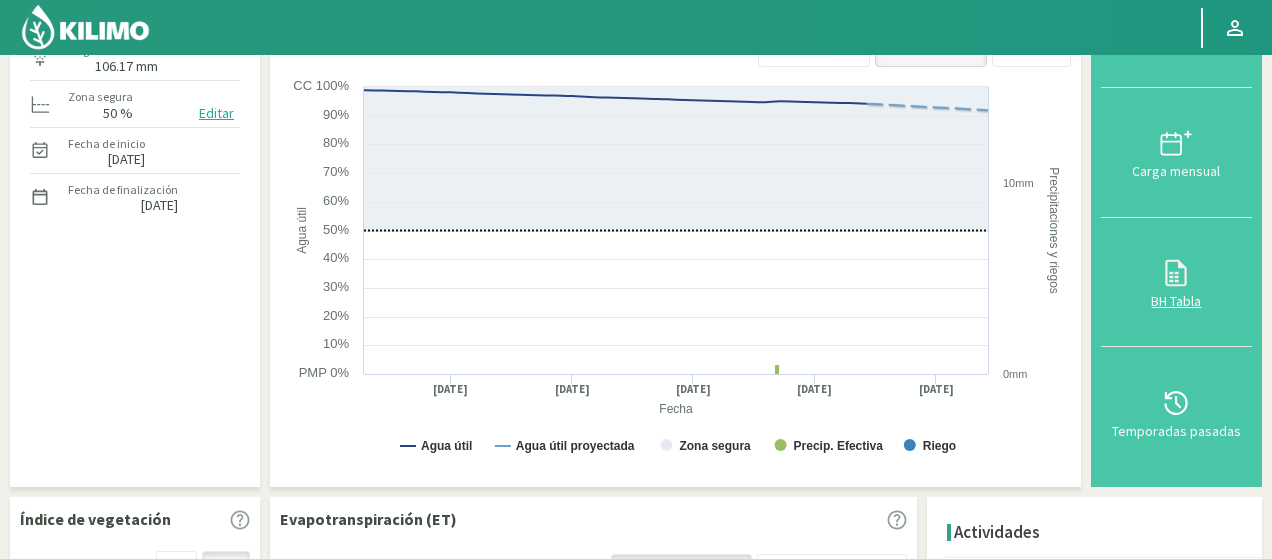 scroll, scrollTop: 216, scrollLeft: 0, axis: vertical 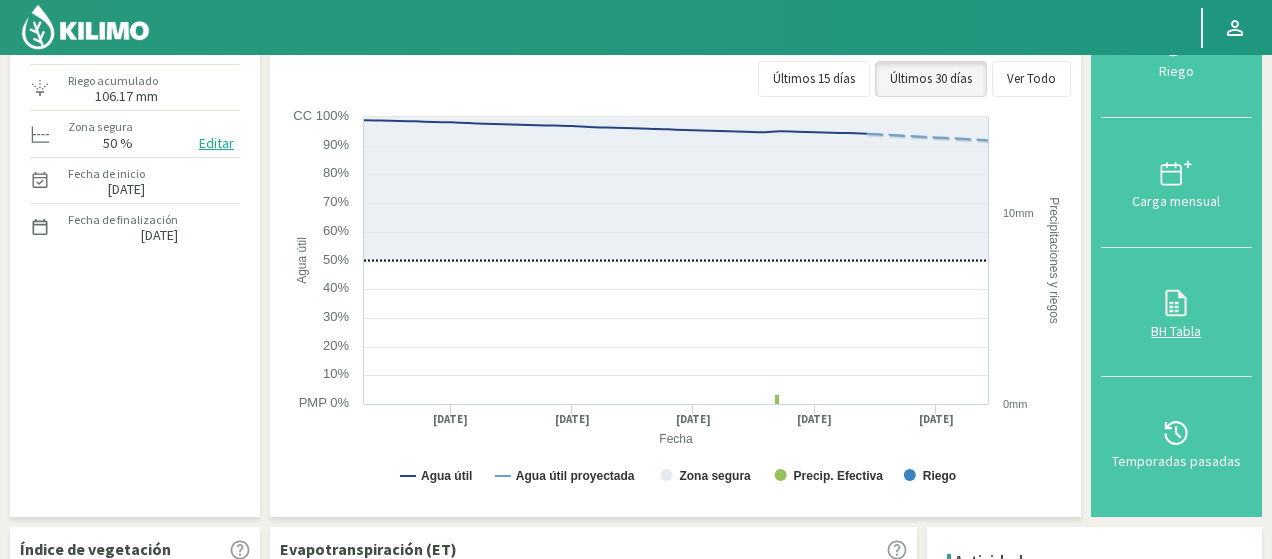 click 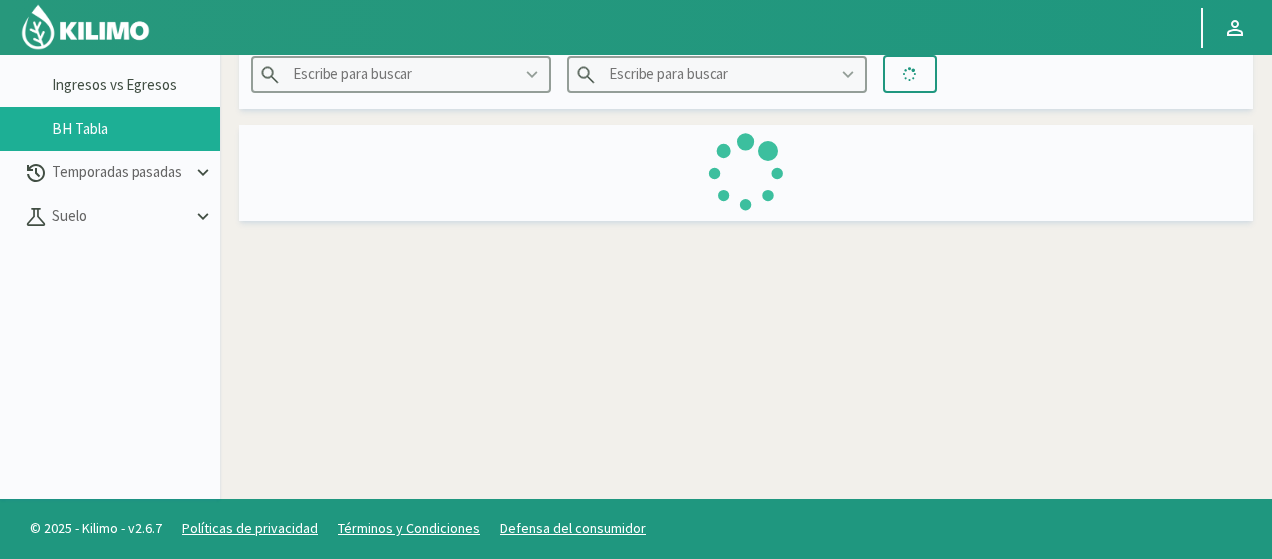 type on "La Celia - Cañada Honda" 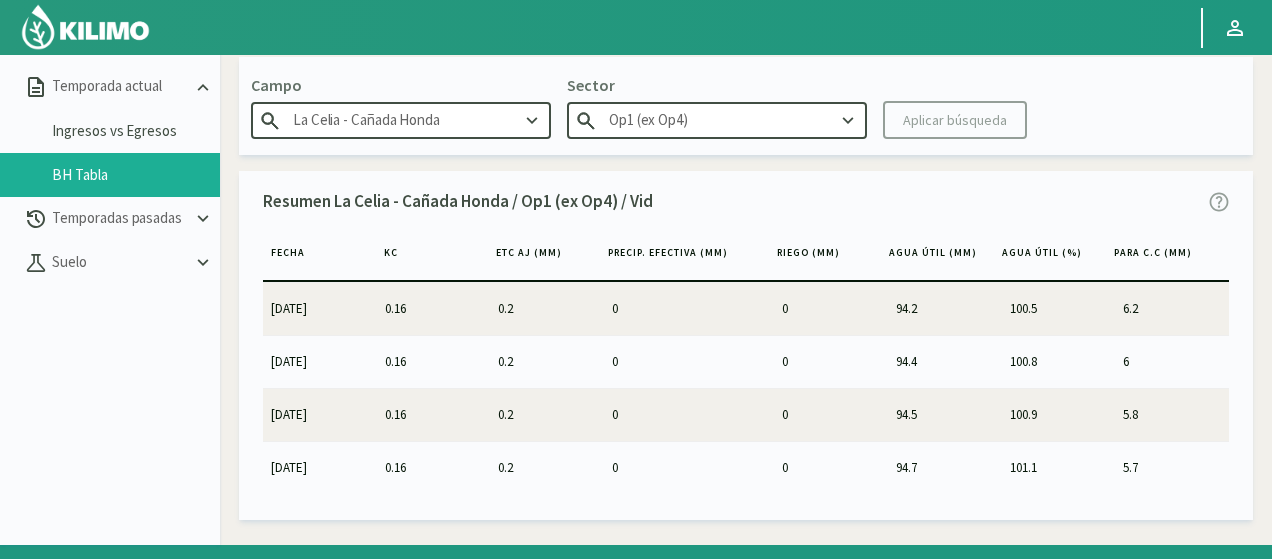 scroll, scrollTop: 100, scrollLeft: 0, axis: vertical 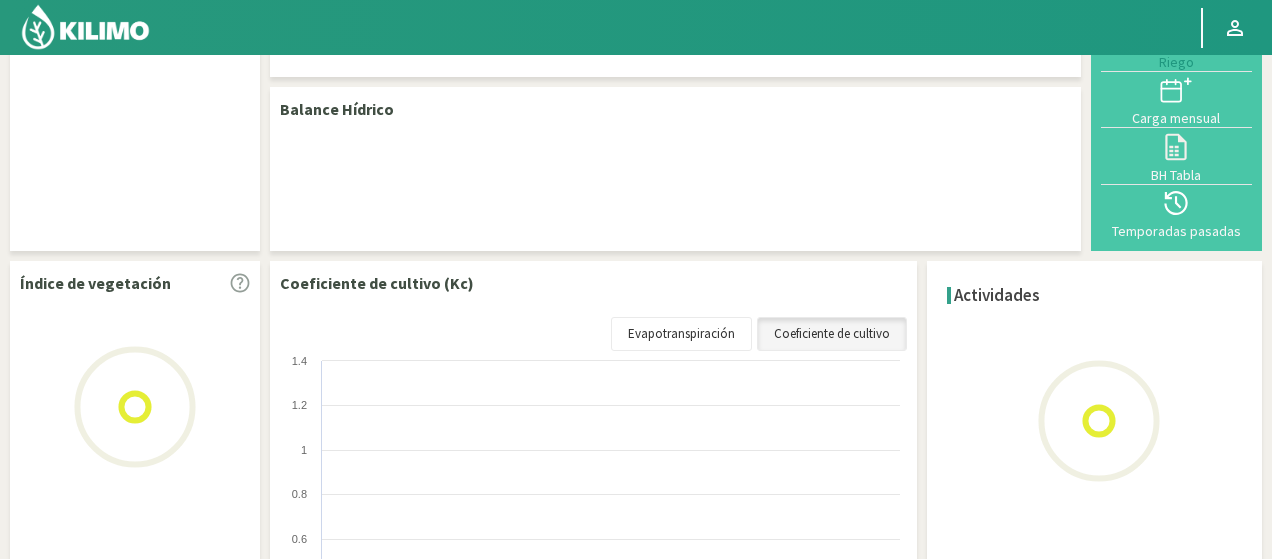 select on "2: Object" 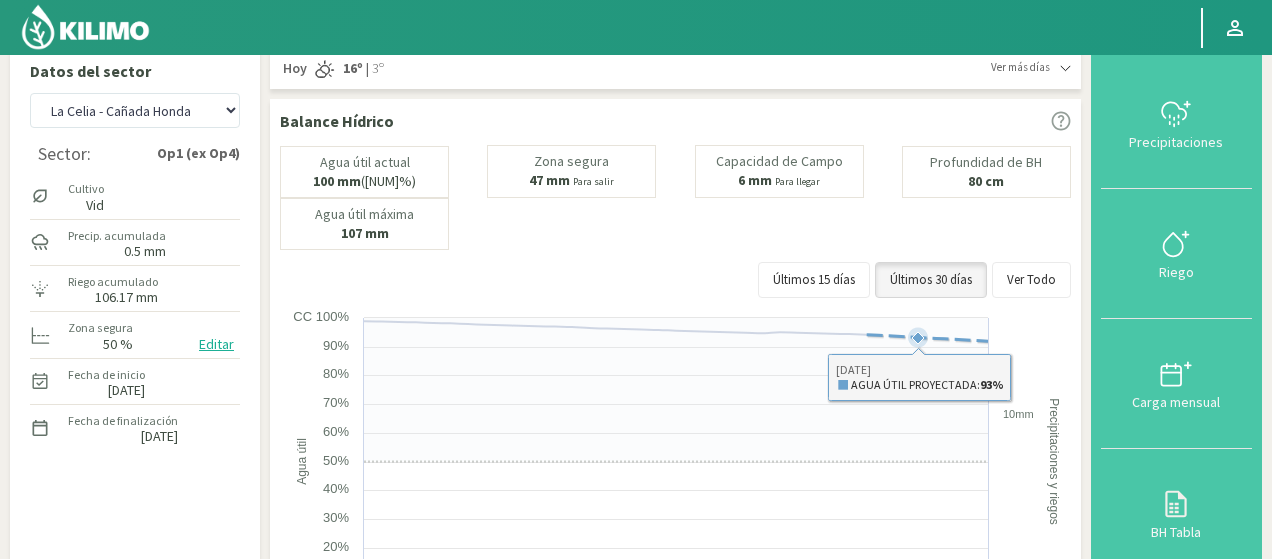 scroll, scrollTop: 0, scrollLeft: 0, axis: both 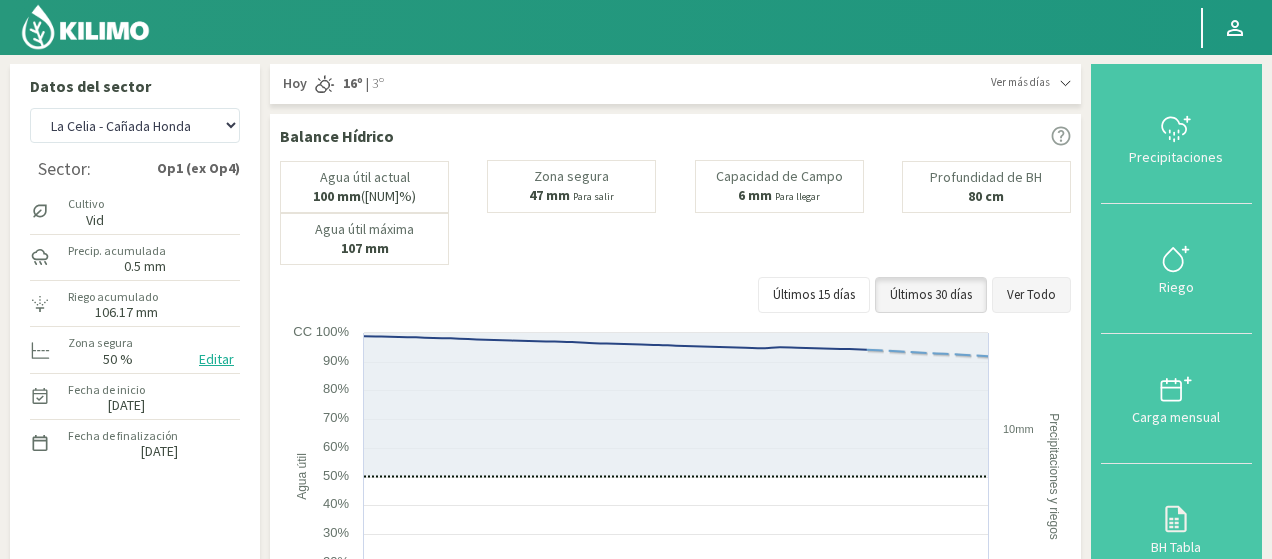 click on "Ver Todo" at bounding box center [1031, 295] 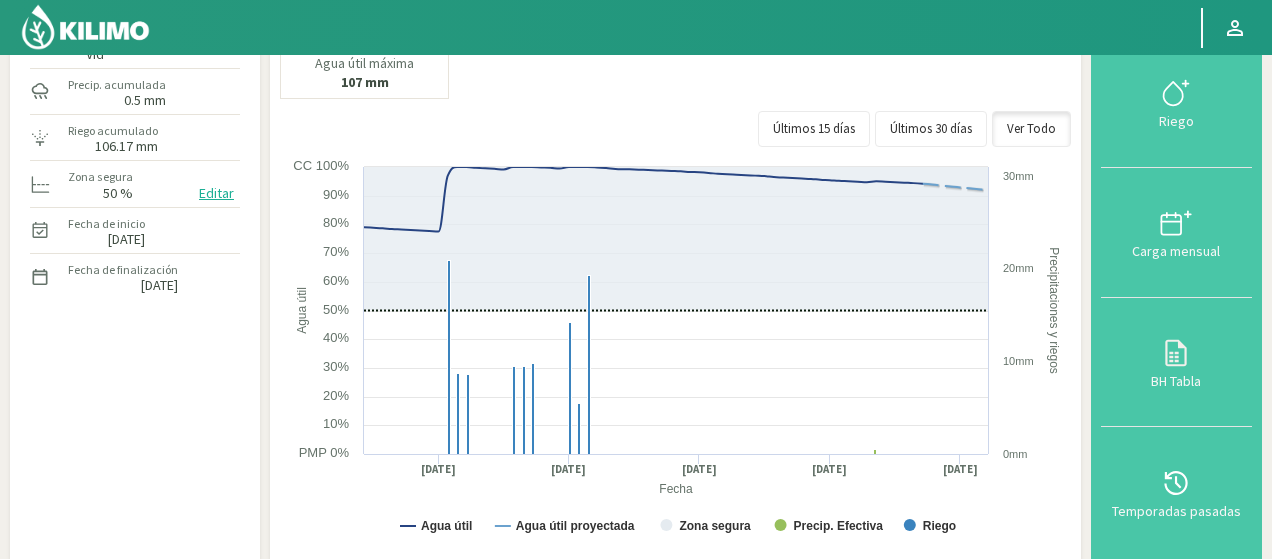 scroll, scrollTop: 200, scrollLeft: 0, axis: vertical 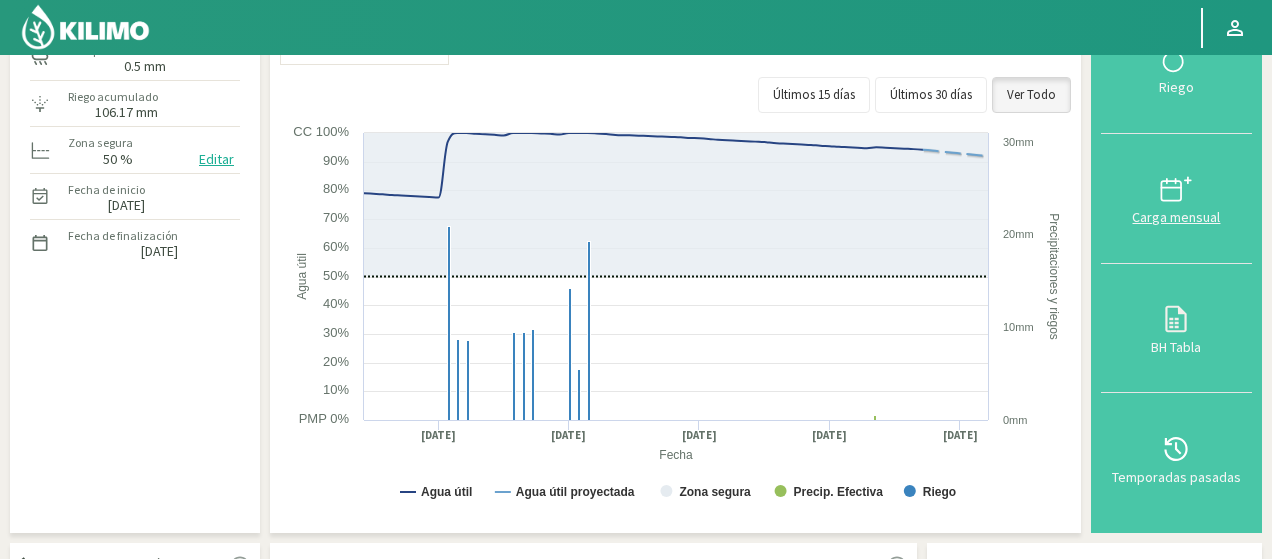click 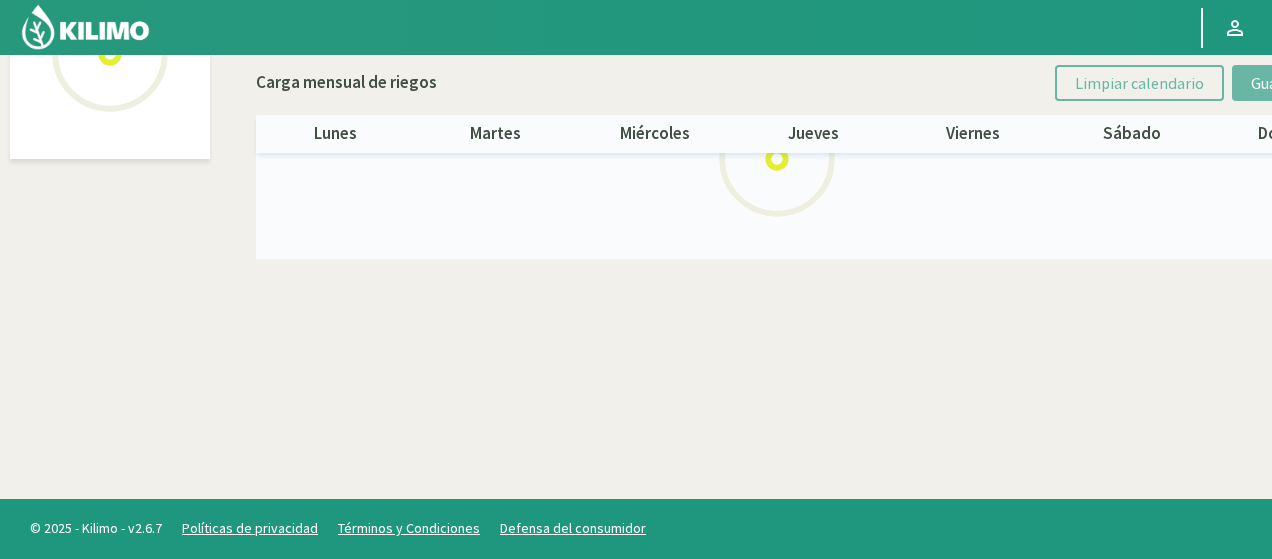 select on "2: Object" 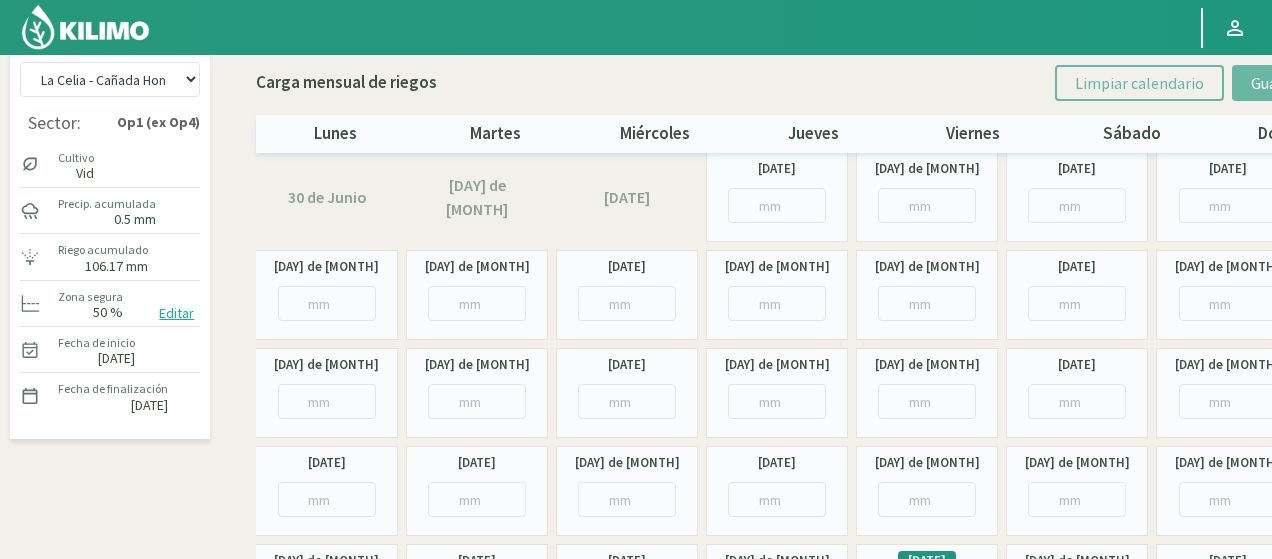 scroll, scrollTop: 0, scrollLeft: 0, axis: both 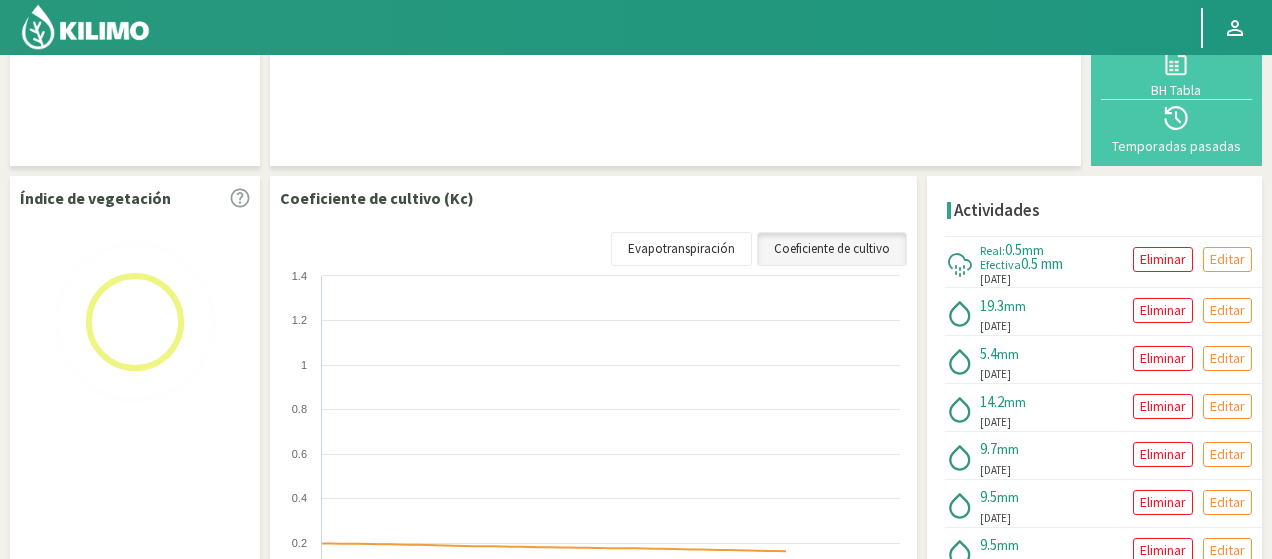 select on "2: Object" 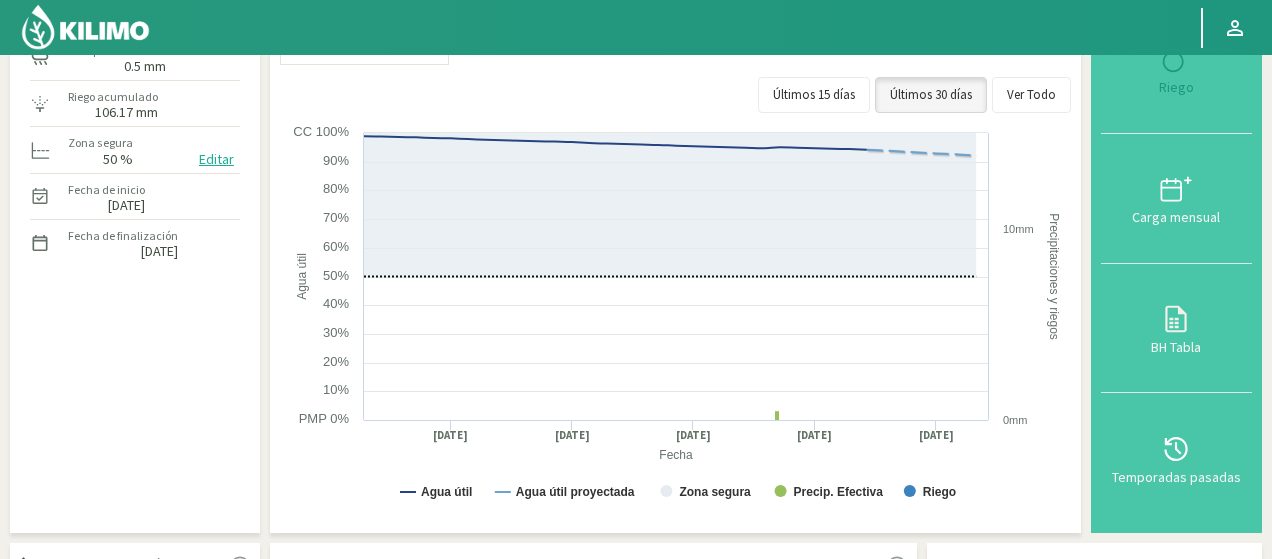 type on "19.34" 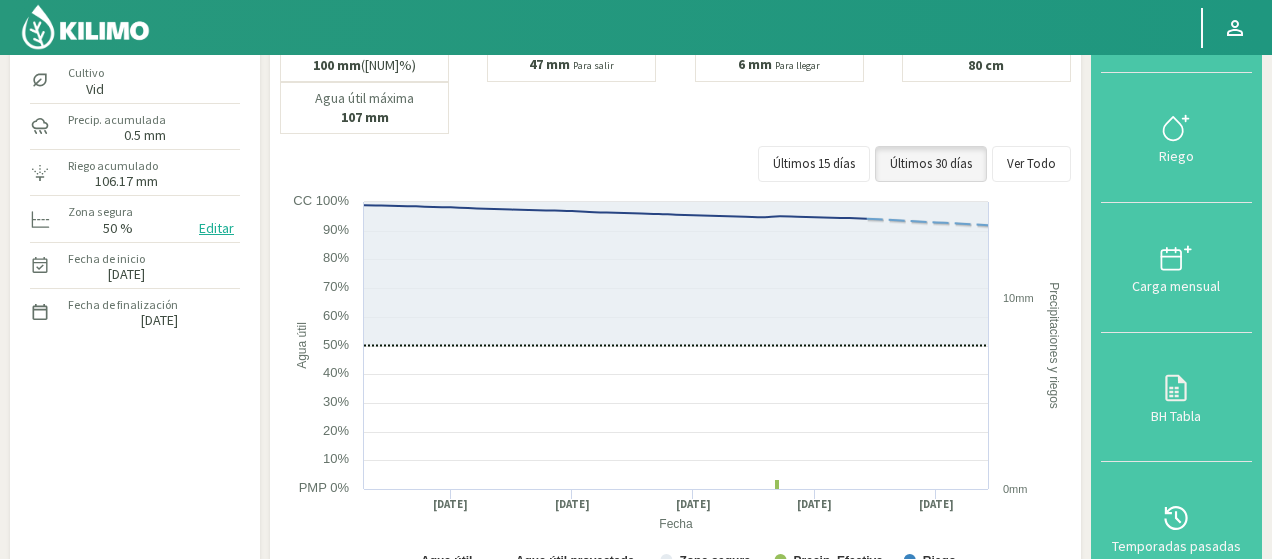 scroll, scrollTop: 100, scrollLeft: 0, axis: vertical 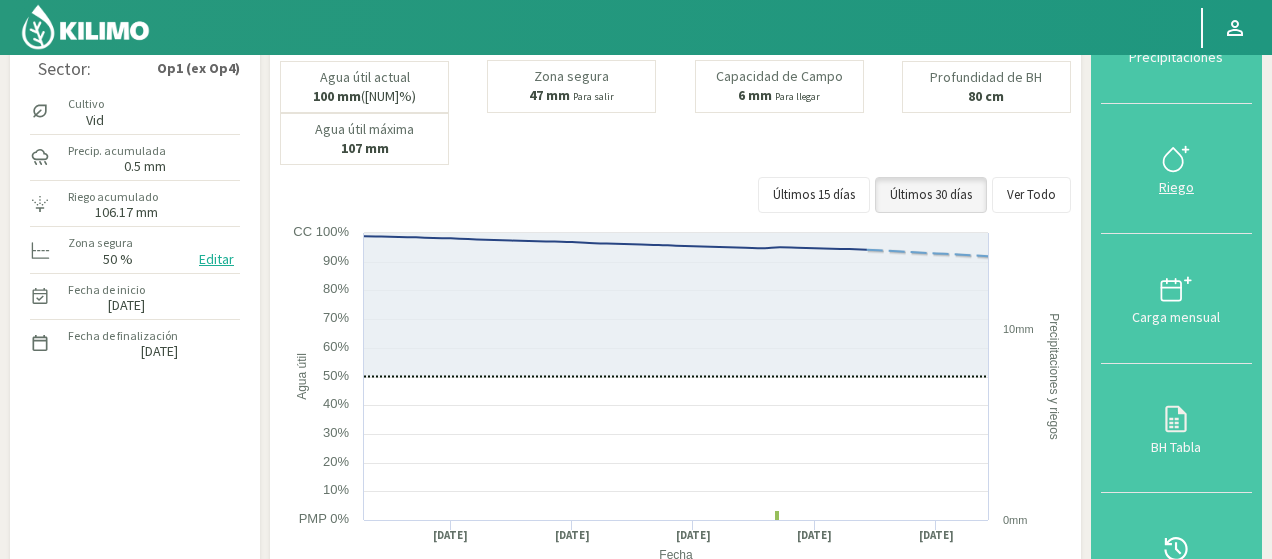 click on "Riego" at bounding box center [1176, 169] 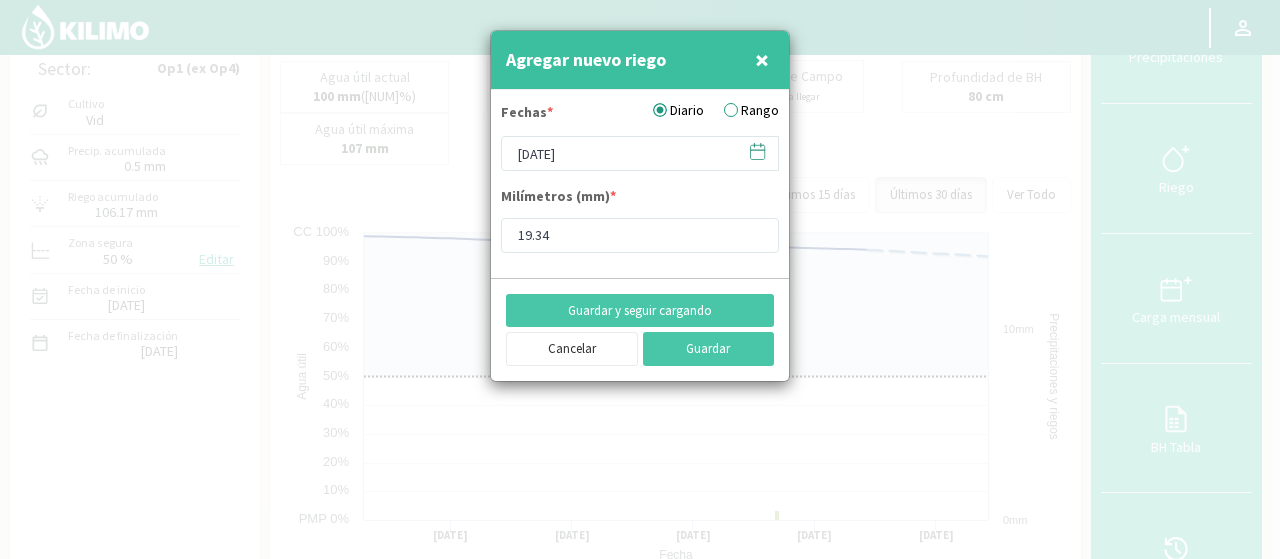 click 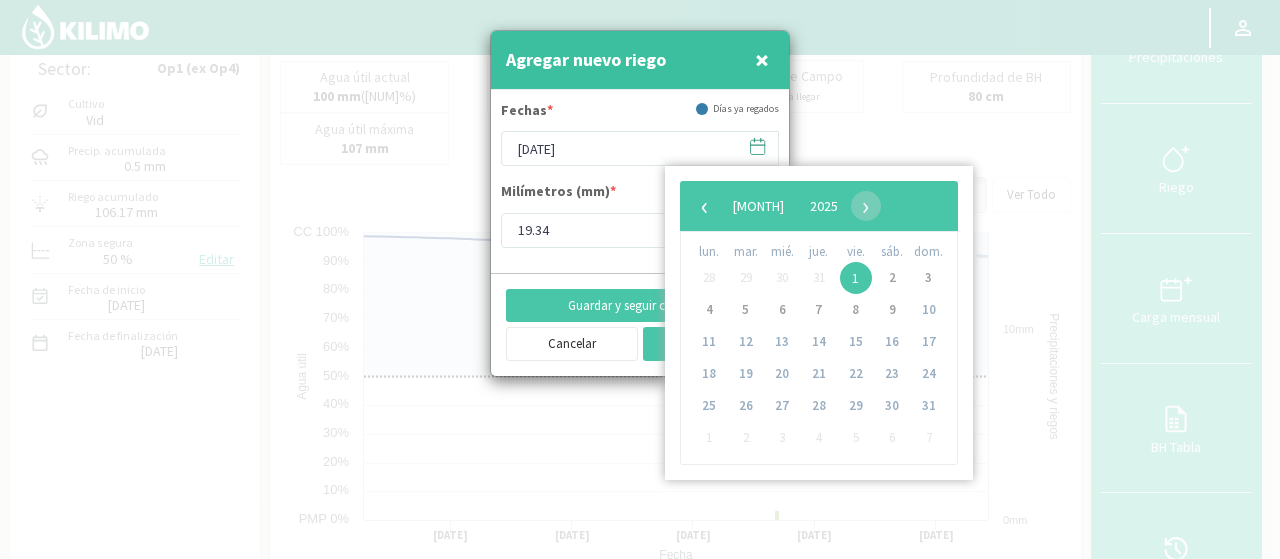 click at bounding box center [640, 279] 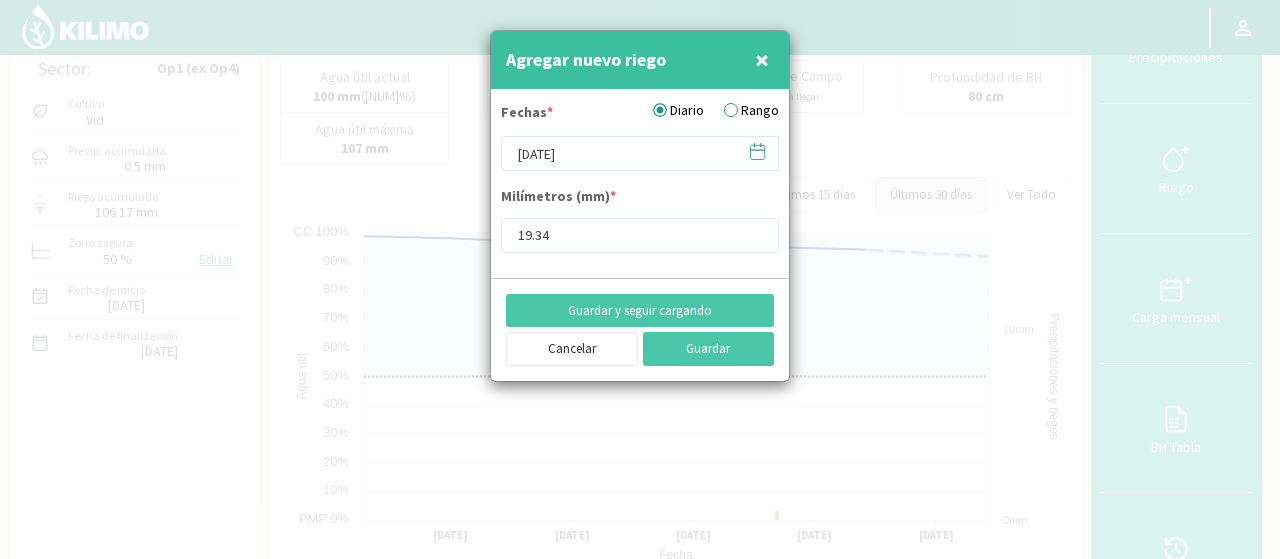 click on "×" at bounding box center [762, 59] 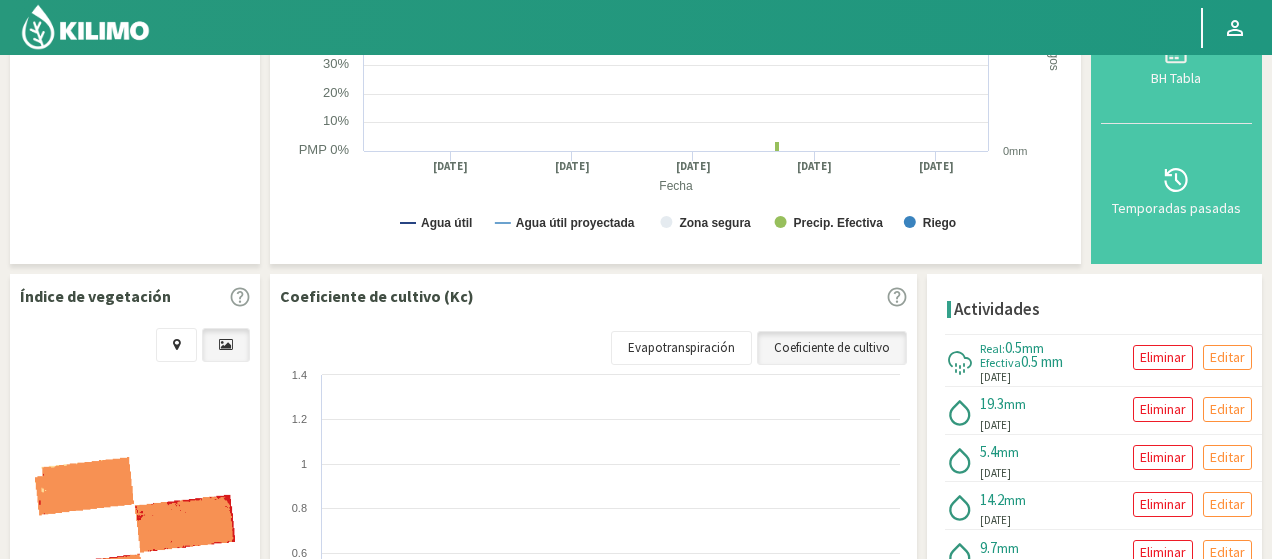 scroll, scrollTop: 500, scrollLeft: 0, axis: vertical 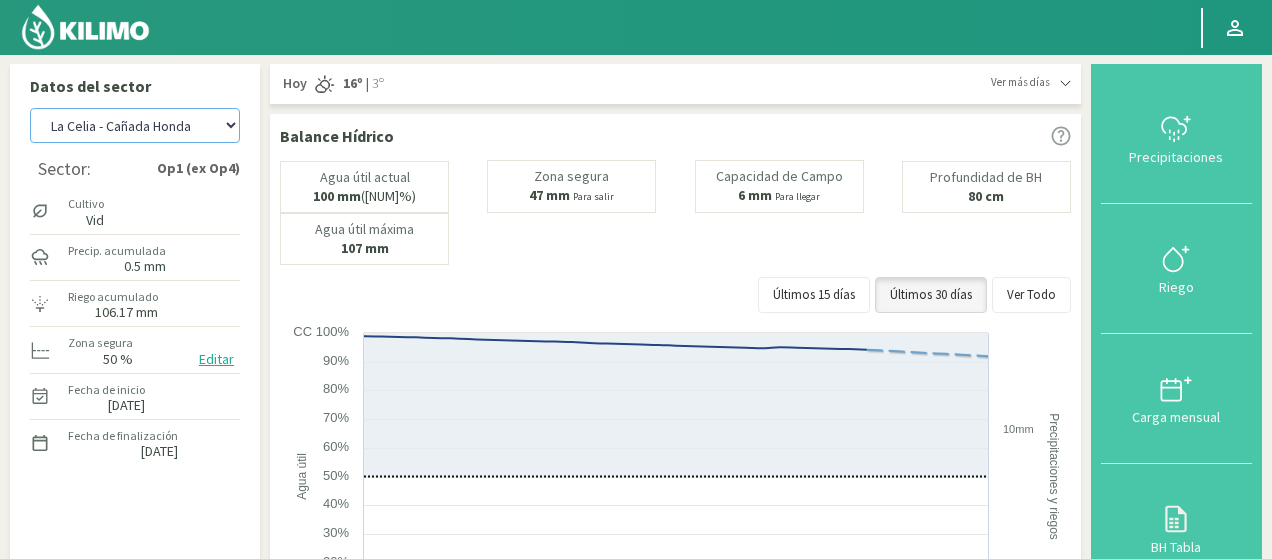 click on "La Celia - Altamira   La Celia - Campamentos   La Celia - Cañada Honda   La Celia - Eugenio Bustos" 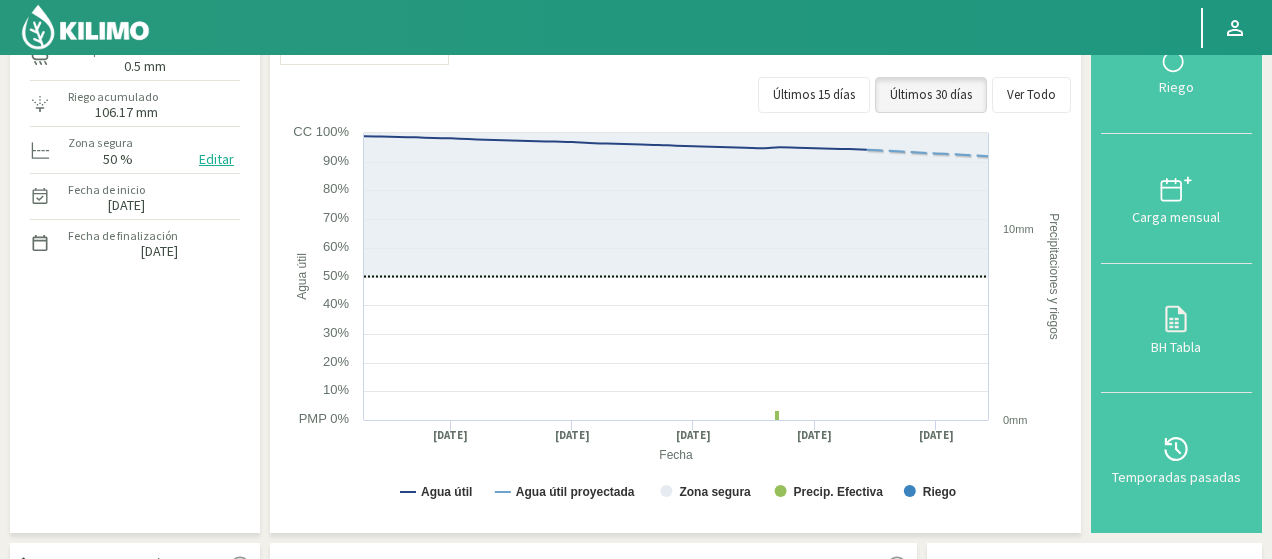 scroll, scrollTop: 0, scrollLeft: 0, axis: both 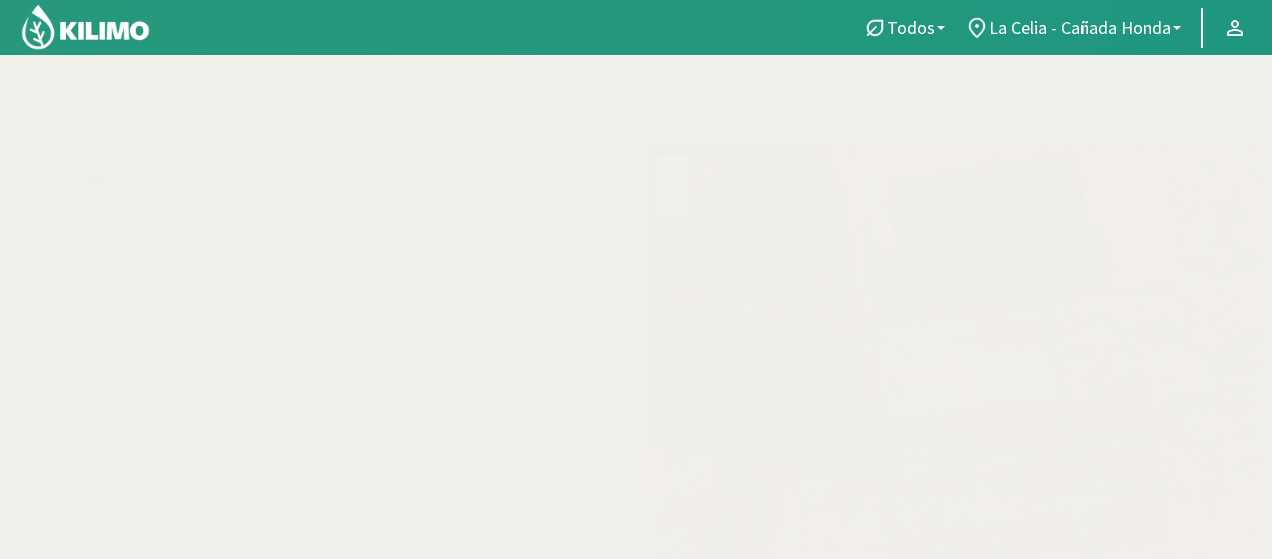 click 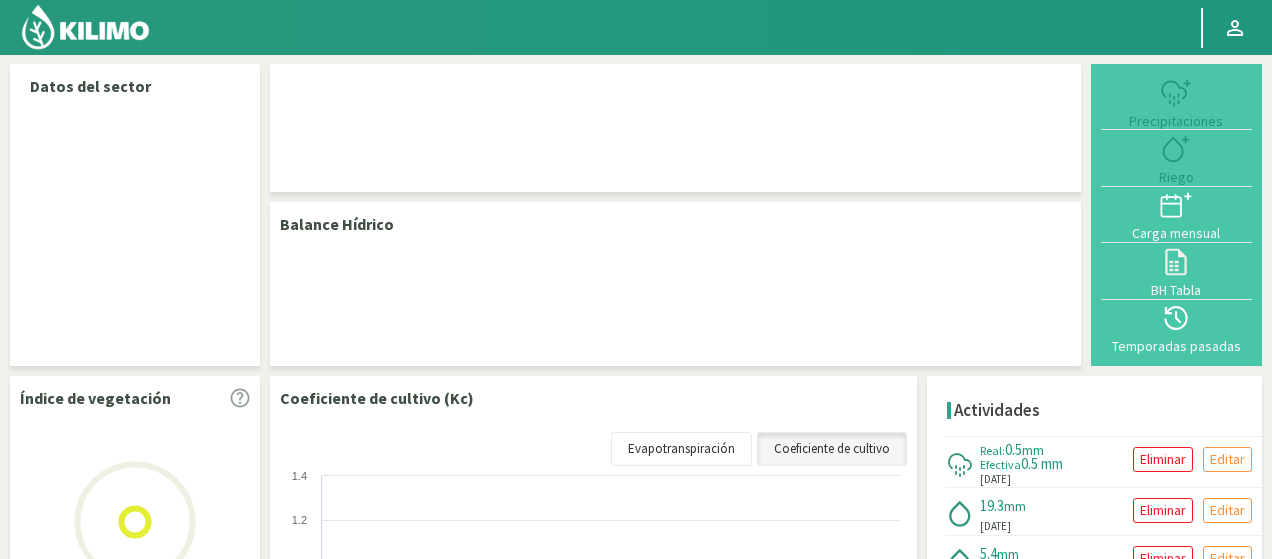 select on "2: Object" 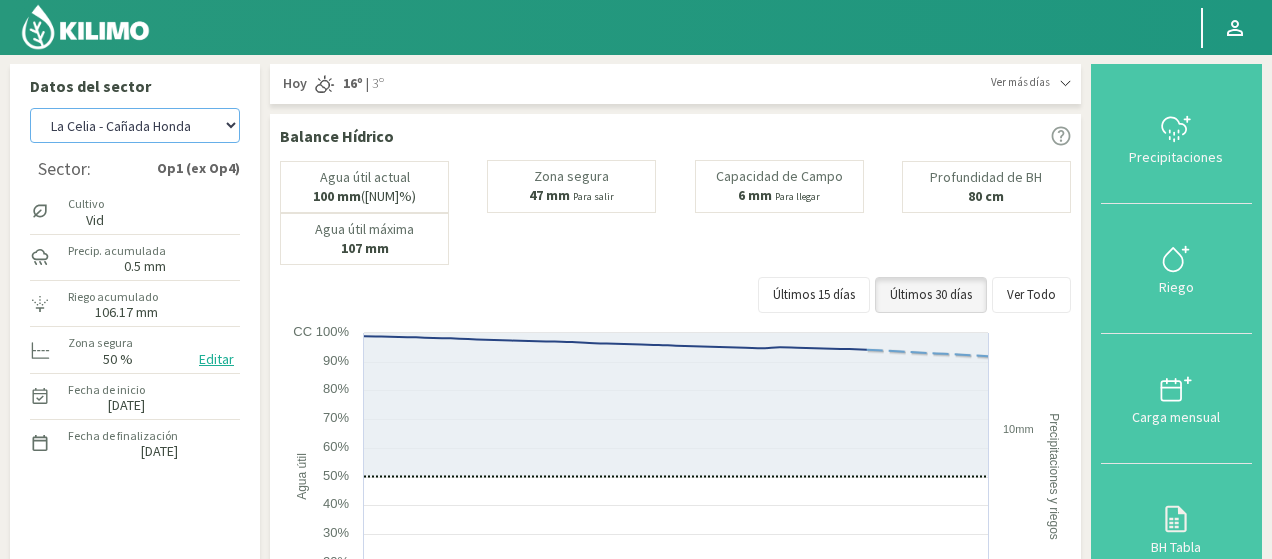 click on "La Celia - Altamira   La Celia - Campamentos   La Celia - Cañada Honda   La Celia - Eugenio Bustos" 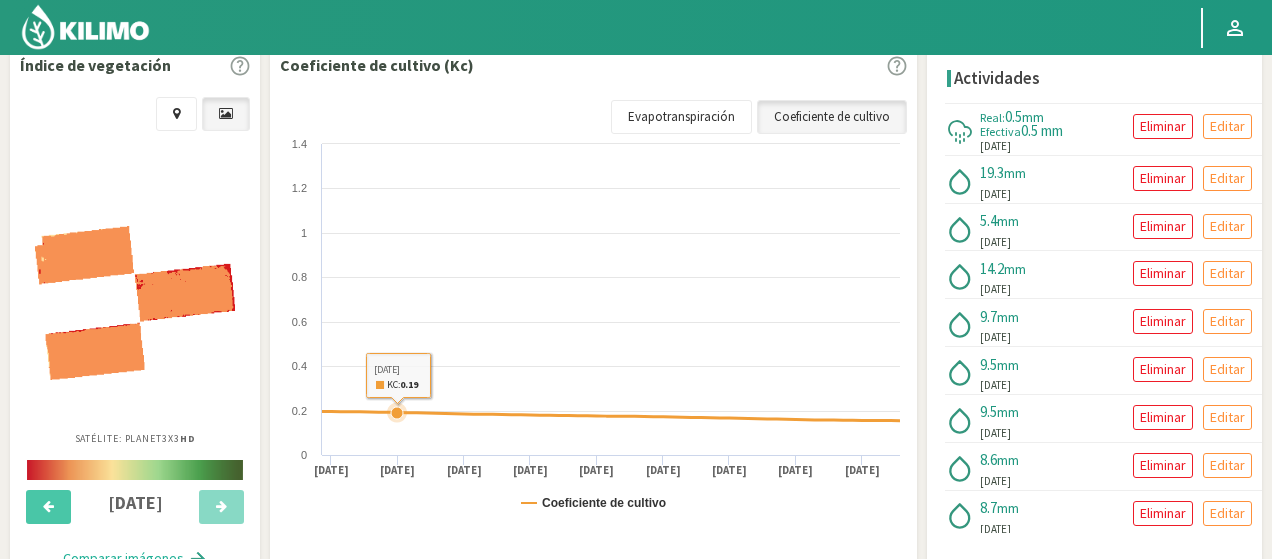 scroll, scrollTop: 787, scrollLeft: 0, axis: vertical 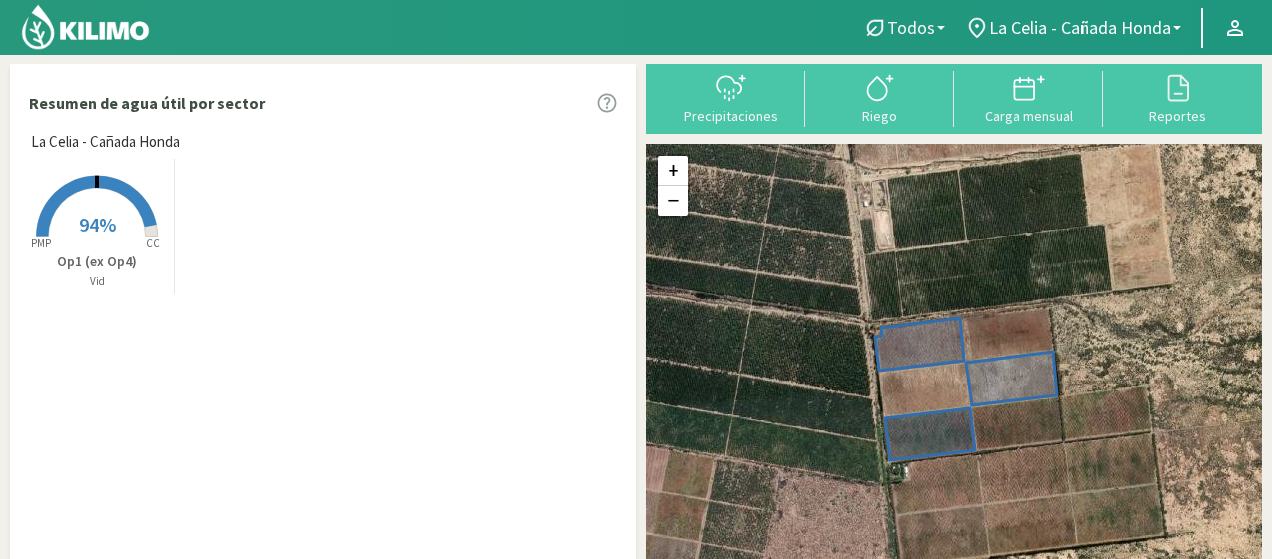 click 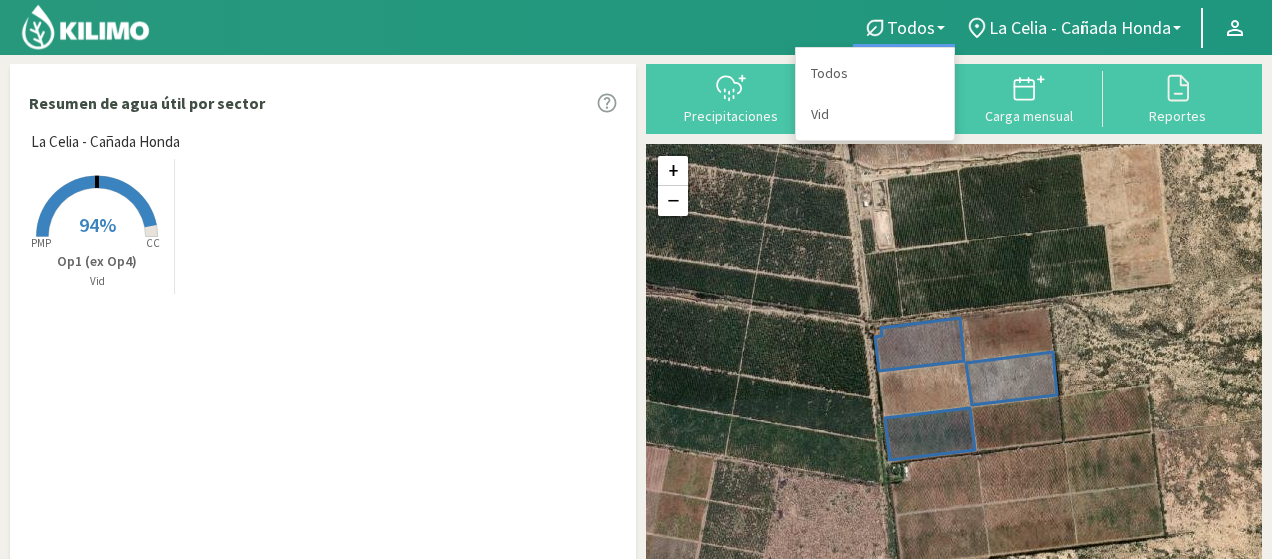 click on "Todos" 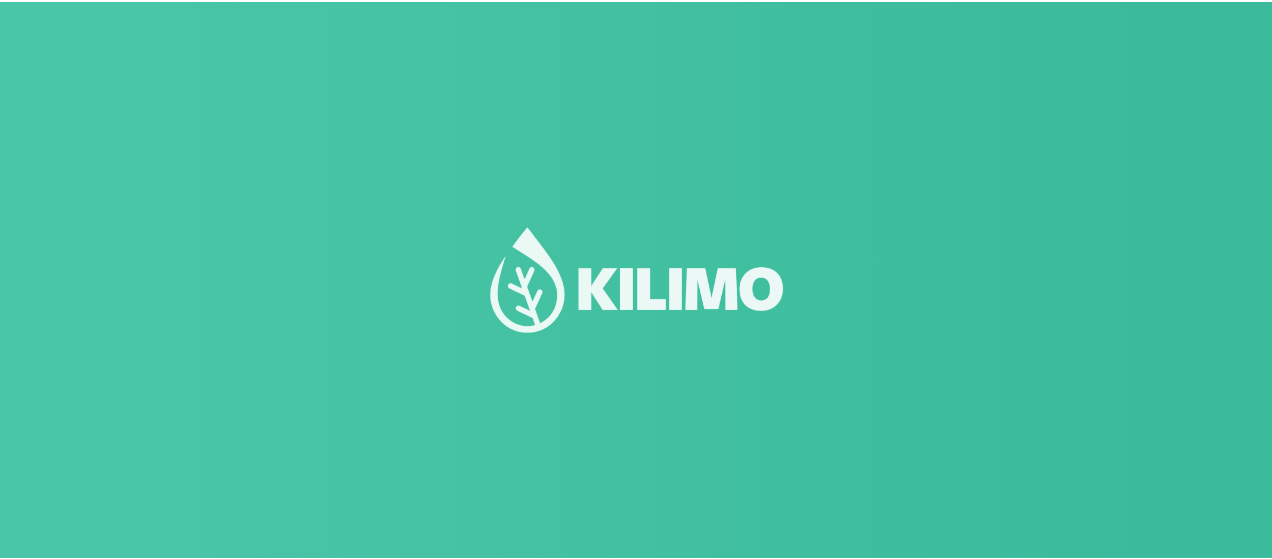 scroll, scrollTop: 0, scrollLeft: 0, axis: both 